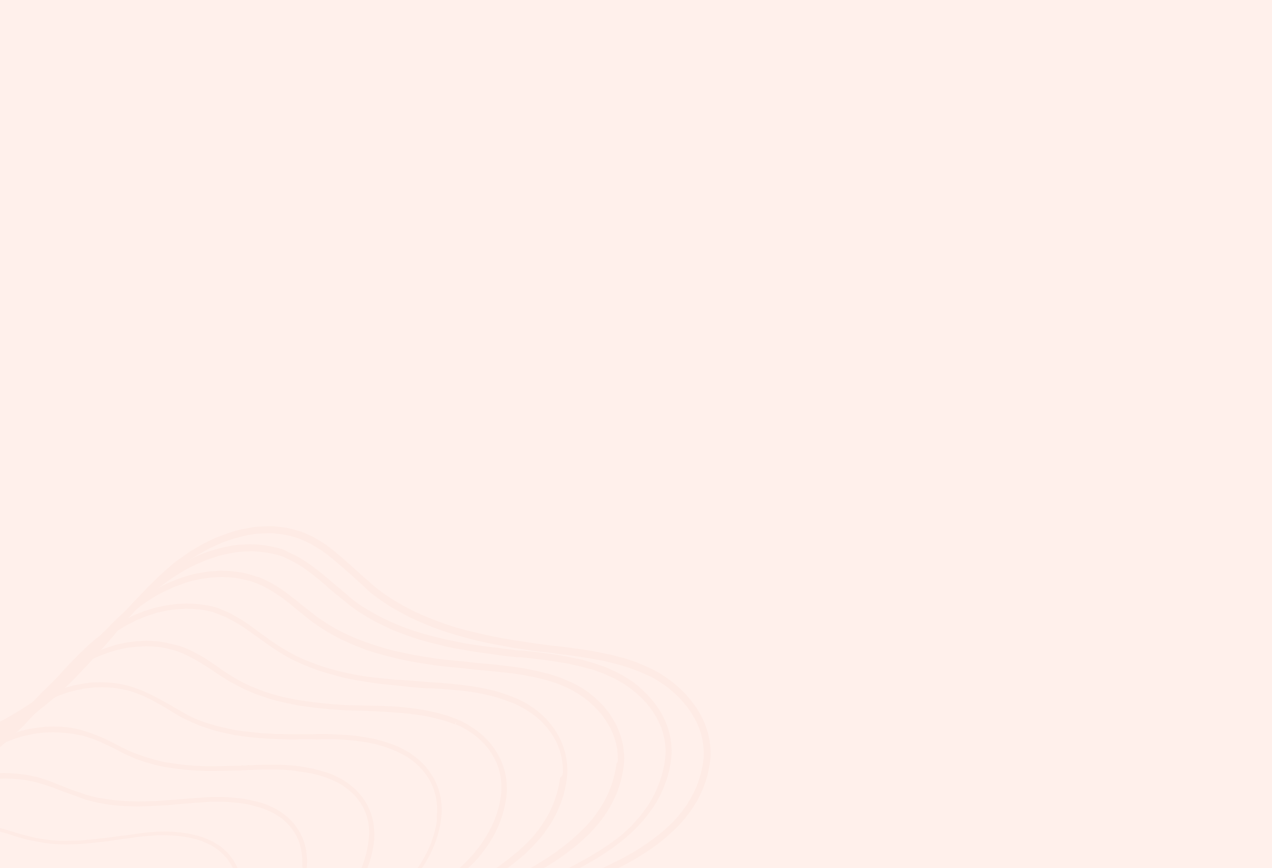 scroll, scrollTop: 0, scrollLeft: 0, axis: both 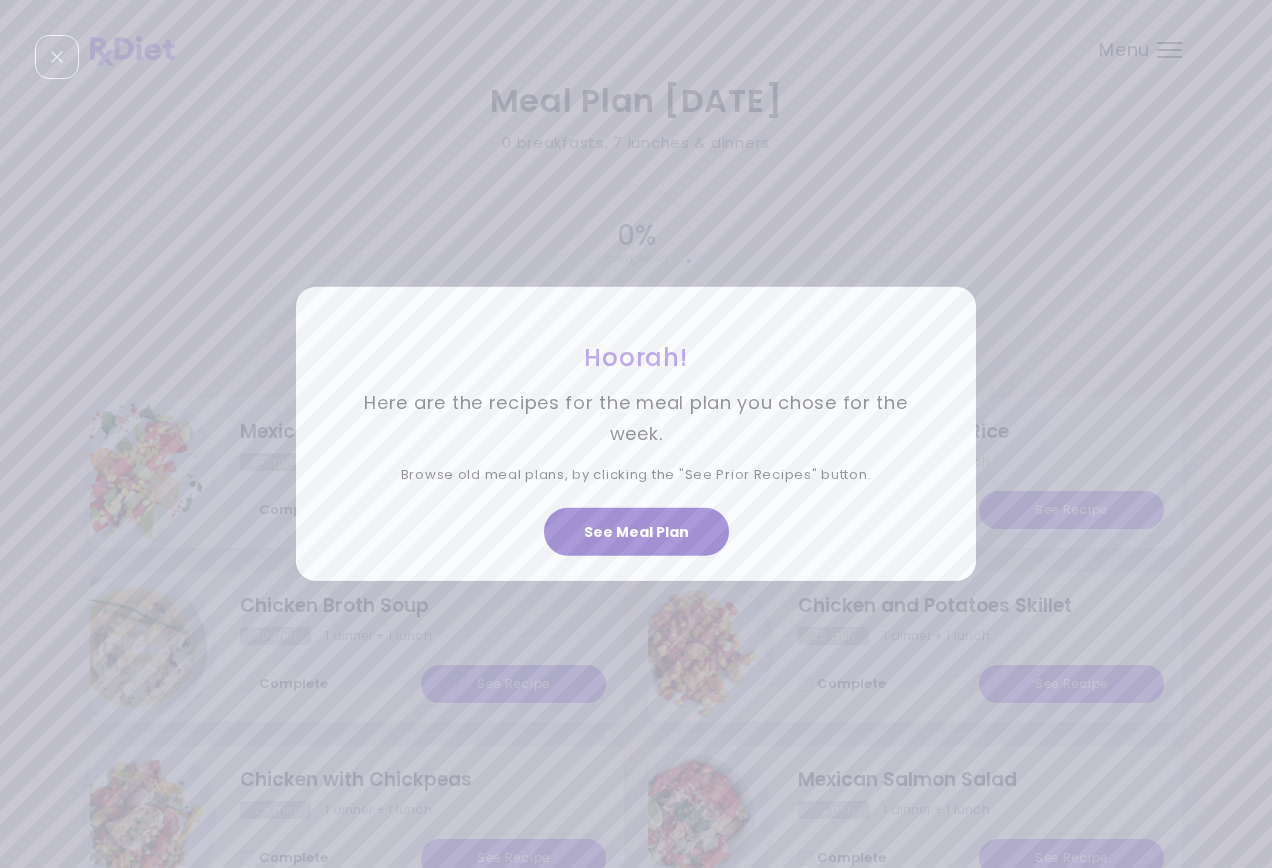 click on "See Meal Plan" at bounding box center (636, 532) 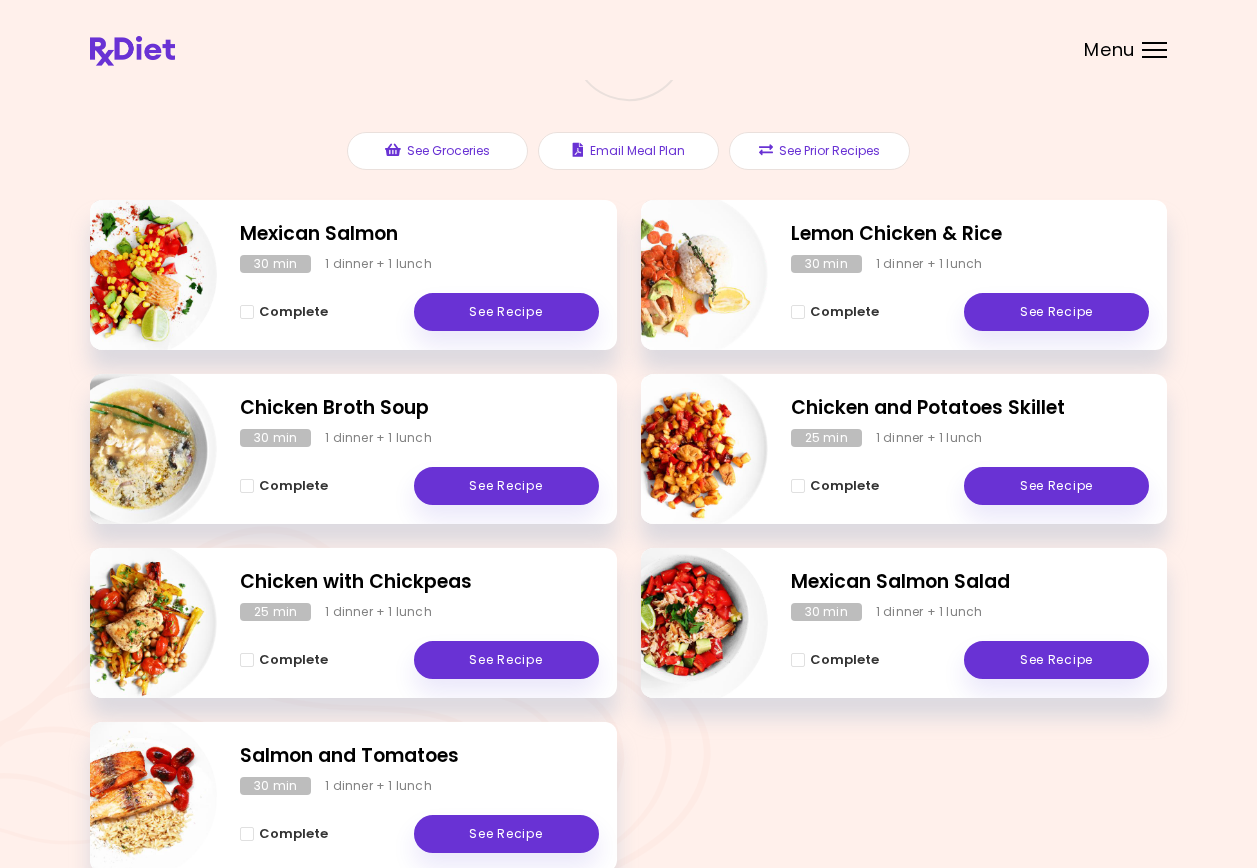 scroll, scrollTop: 200, scrollLeft: 0, axis: vertical 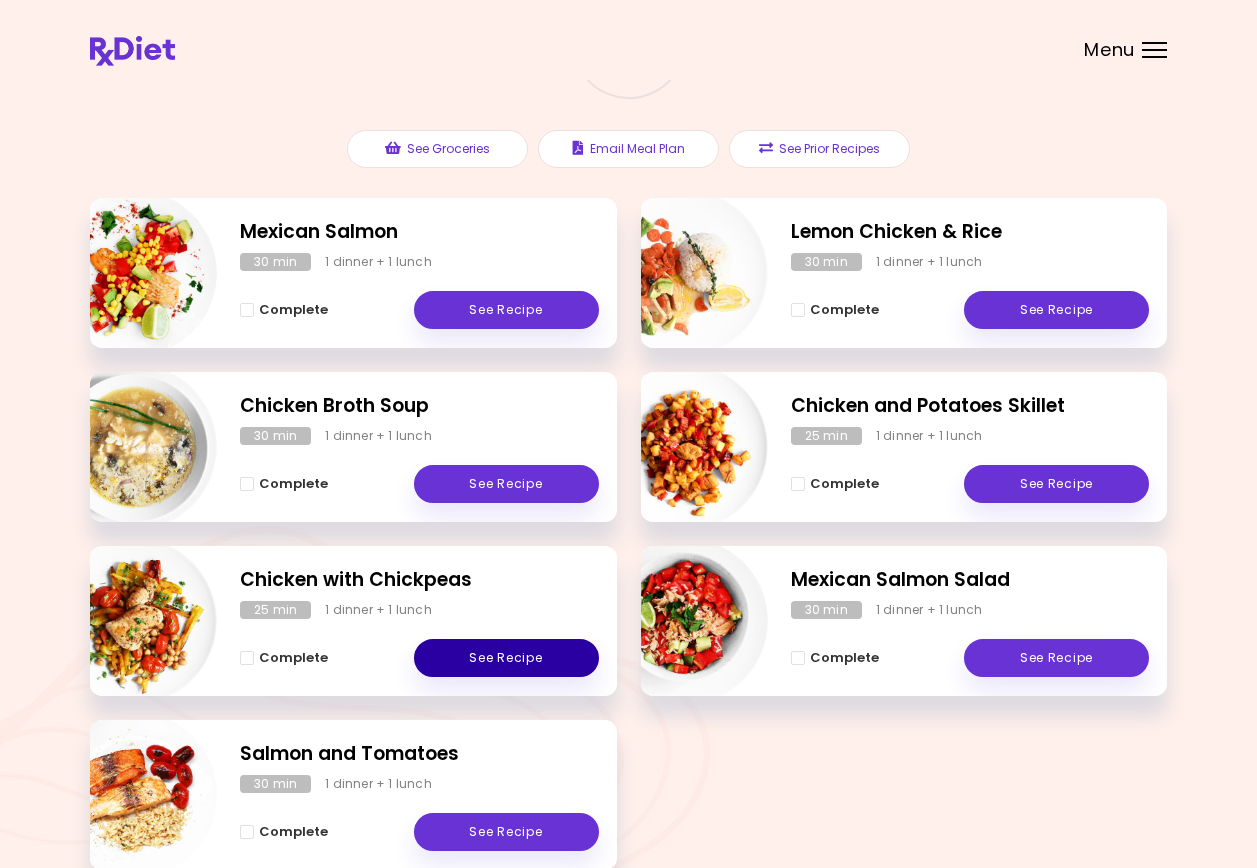click on "See Recipe" at bounding box center [506, 658] 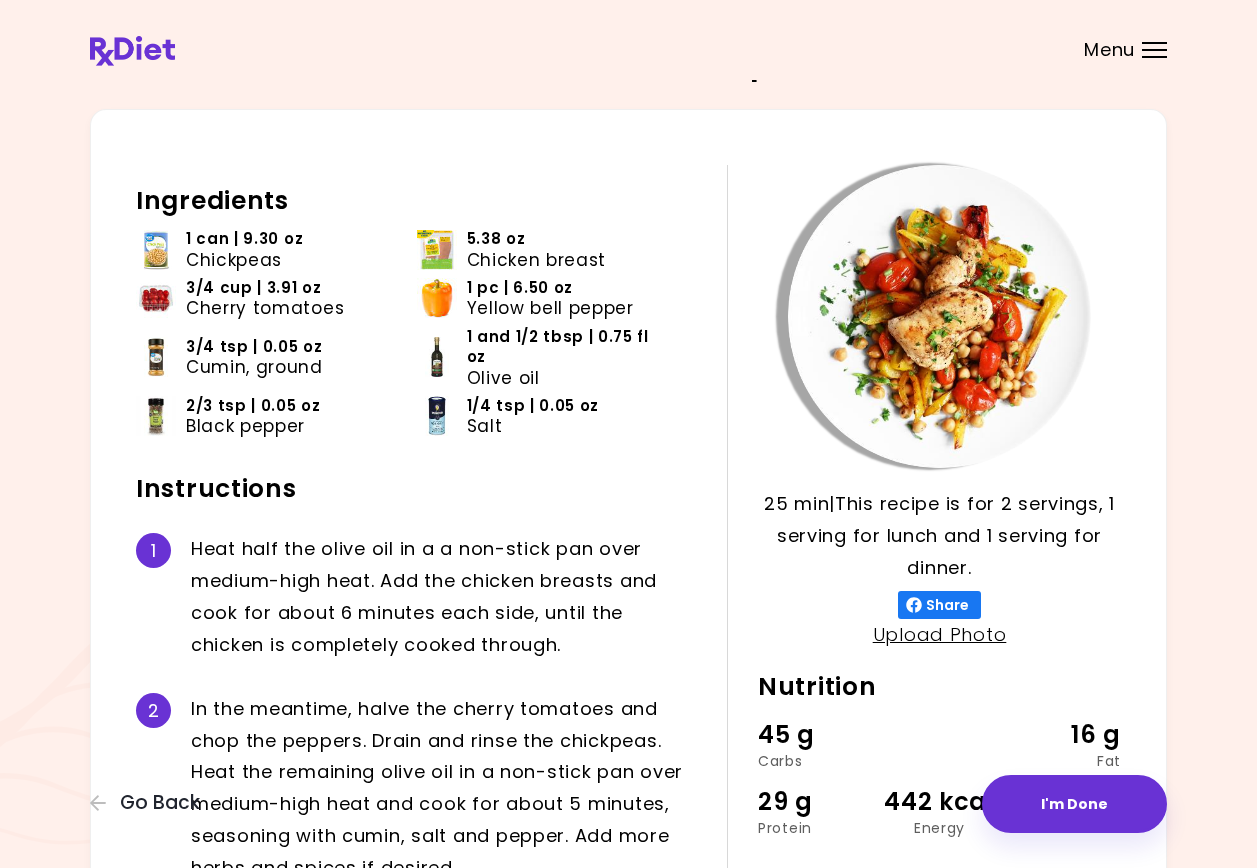 scroll, scrollTop: 0, scrollLeft: 0, axis: both 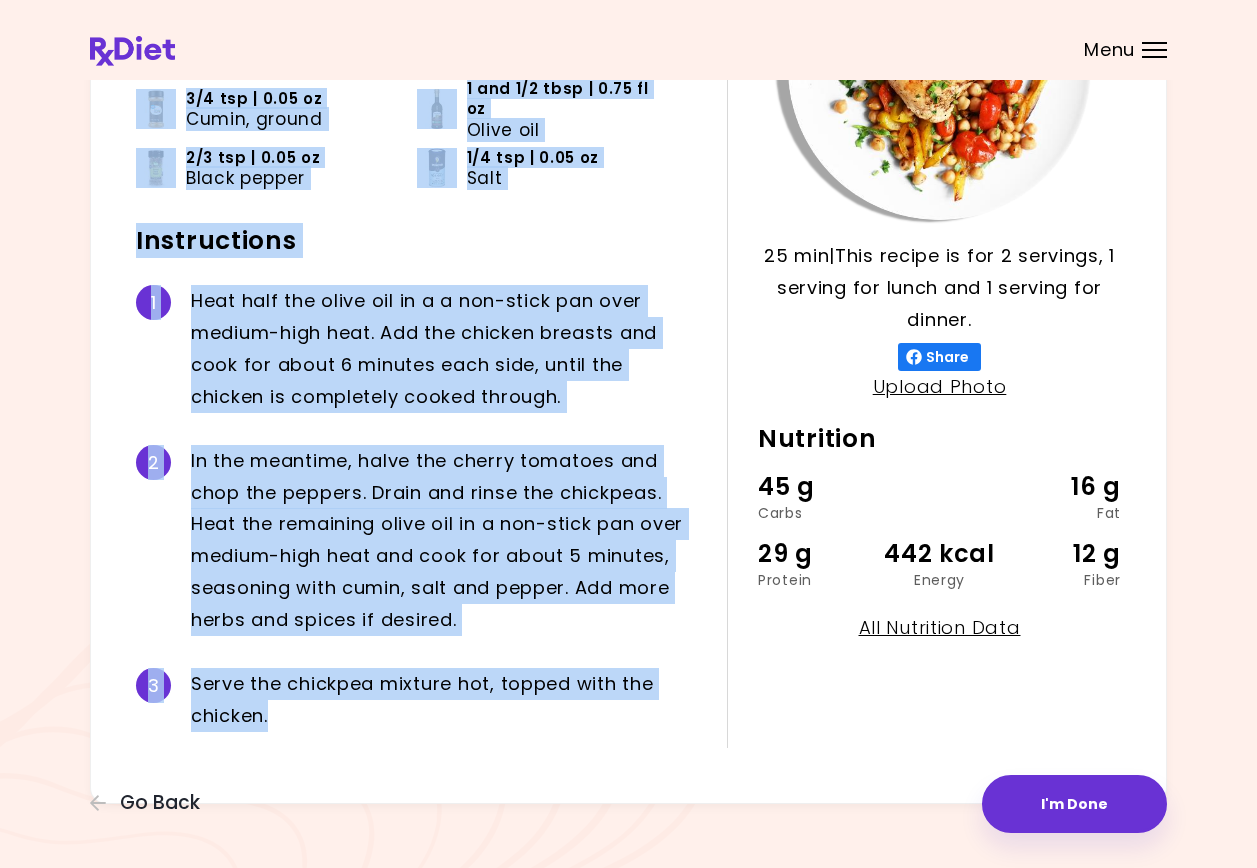 drag, startPoint x: 140, startPoint y: 239, endPoint x: 630, endPoint y: 680, distance: 659.2276 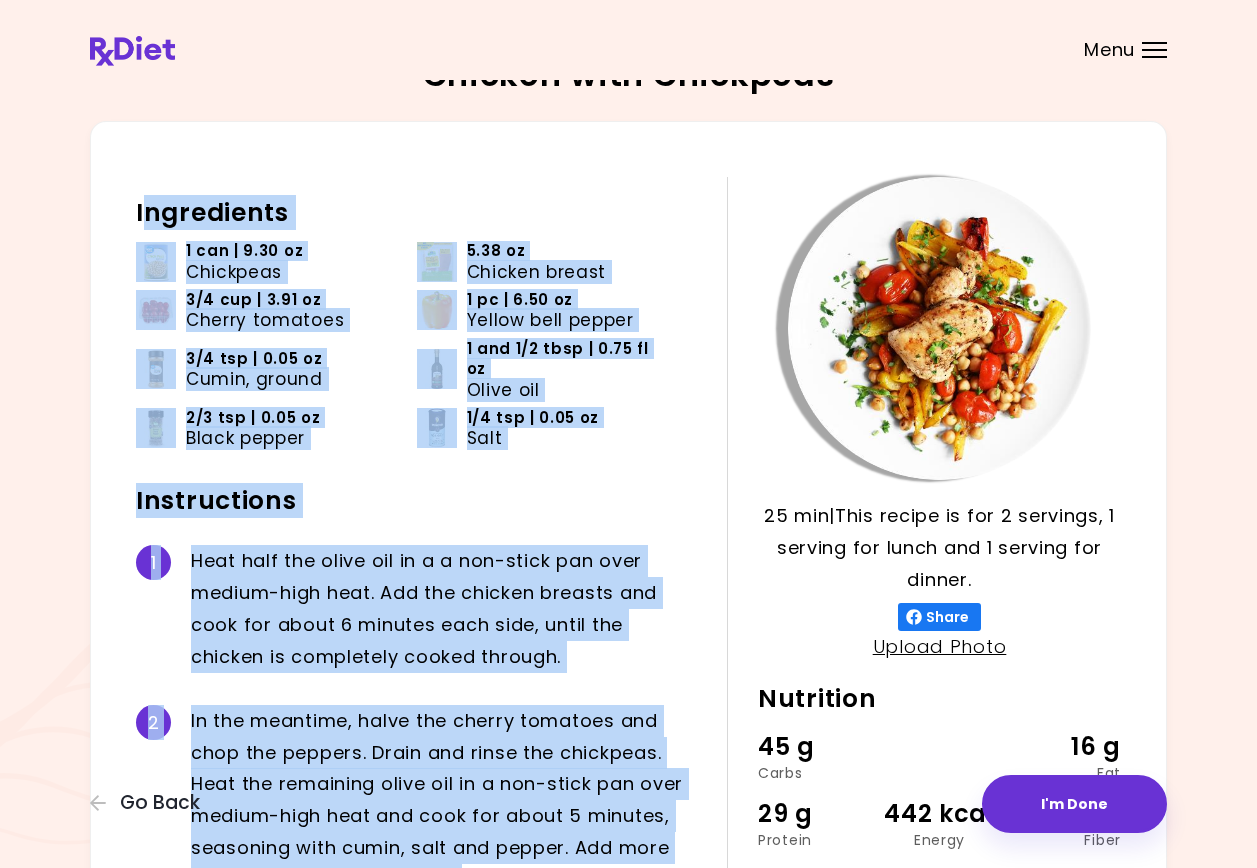 scroll, scrollTop: 0, scrollLeft: 0, axis: both 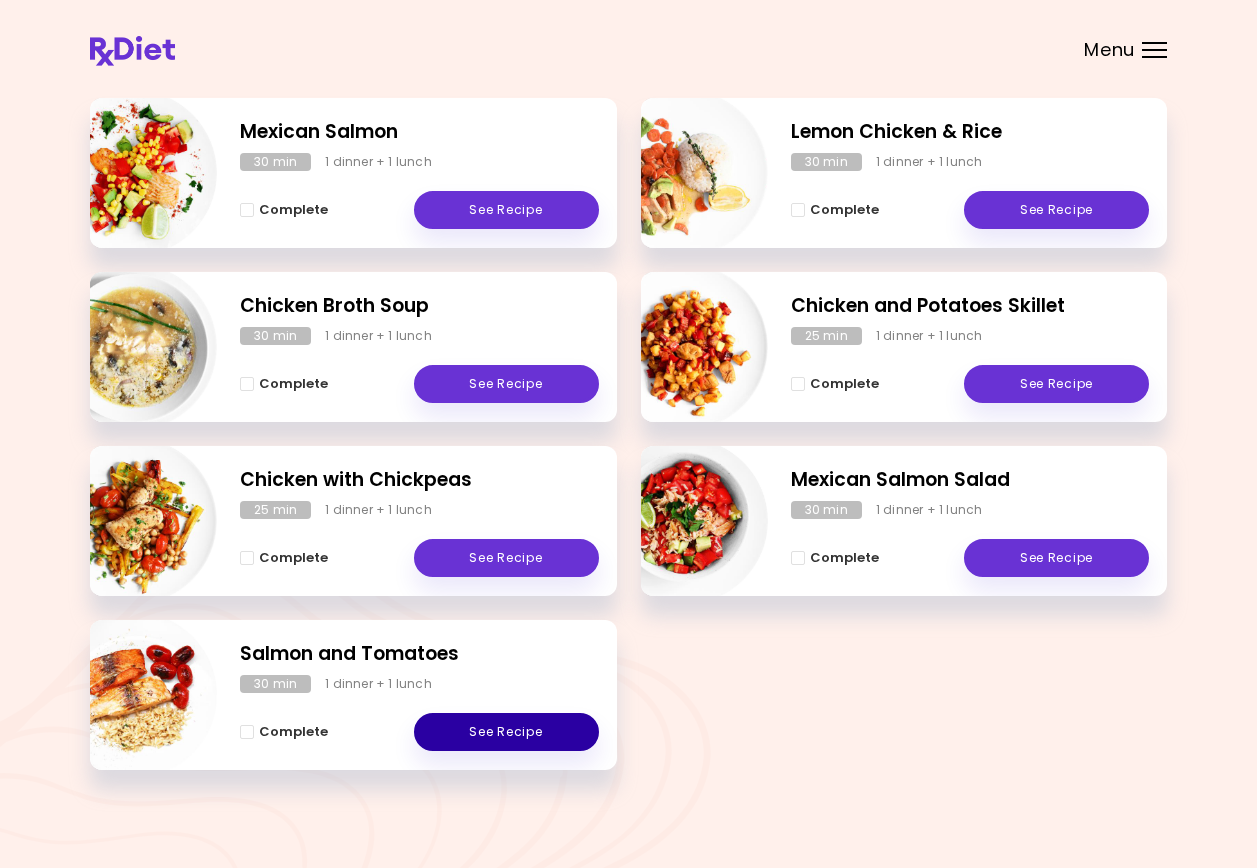 click on "See Recipe" at bounding box center [506, 732] 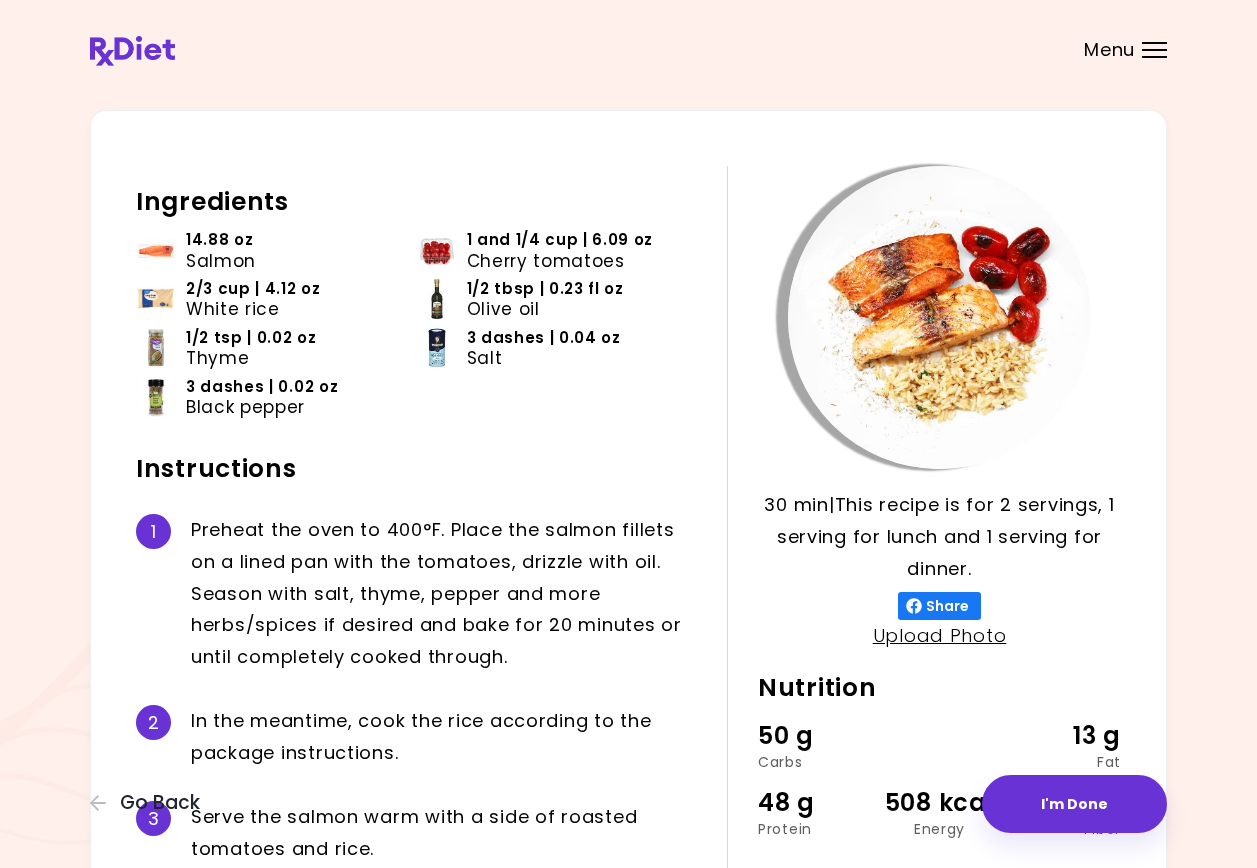 scroll, scrollTop: 0, scrollLeft: 0, axis: both 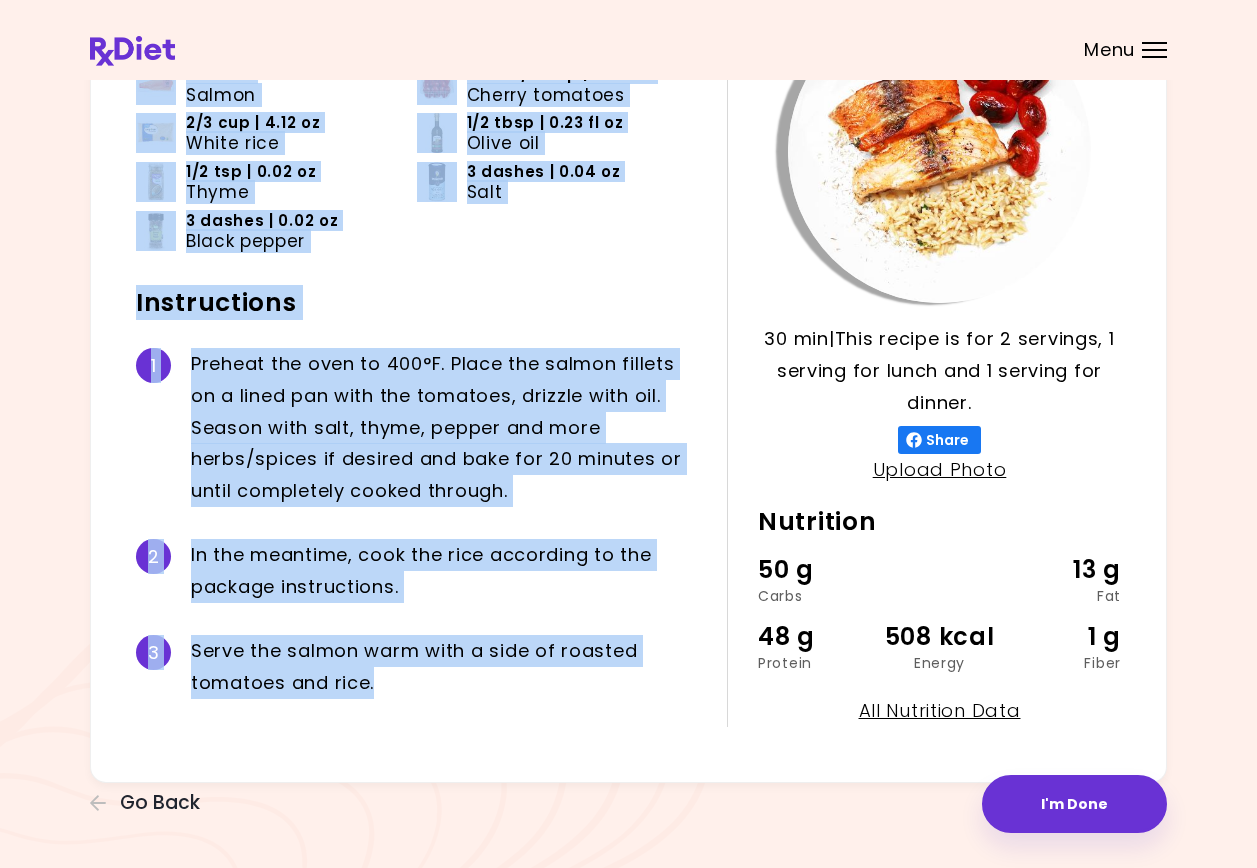 drag, startPoint x: 136, startPoint y: 234, endPoint x: 654, endPoint y: 708, distance: 702.1396 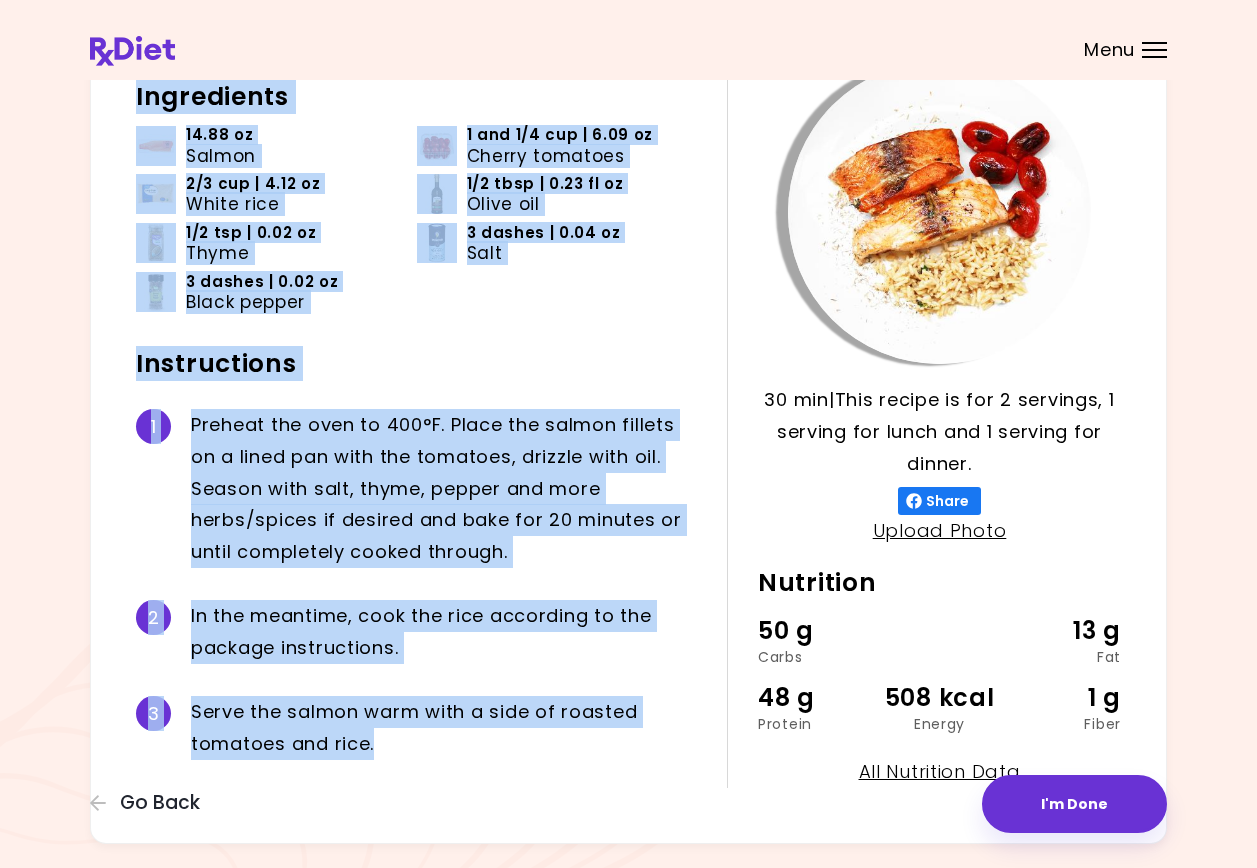 scroll, scrollTop: 0, scrollLeft: 0, axis: both 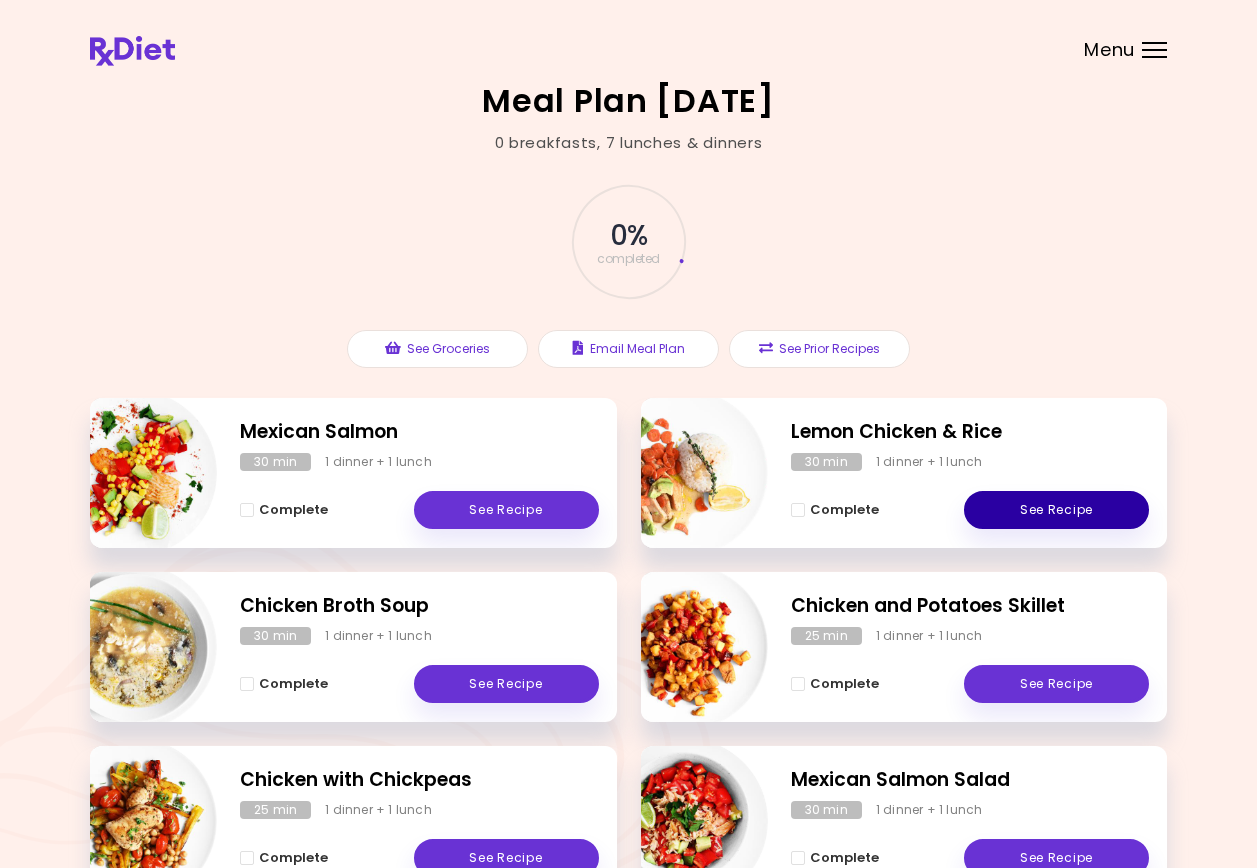 click on "See Recipe" at bounding box center (1056, 510) 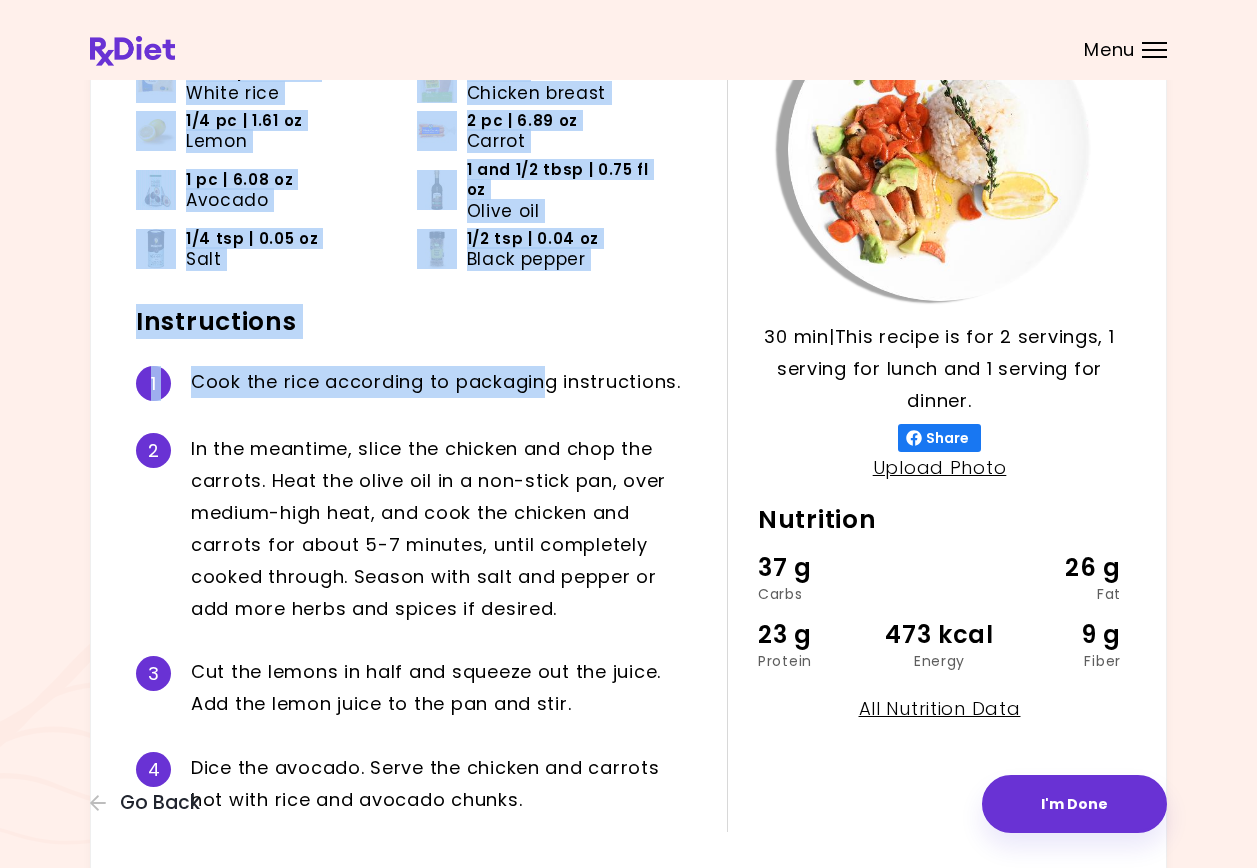 scroll, scrollTop: 289, scrollLeft: 0, axis: vertical 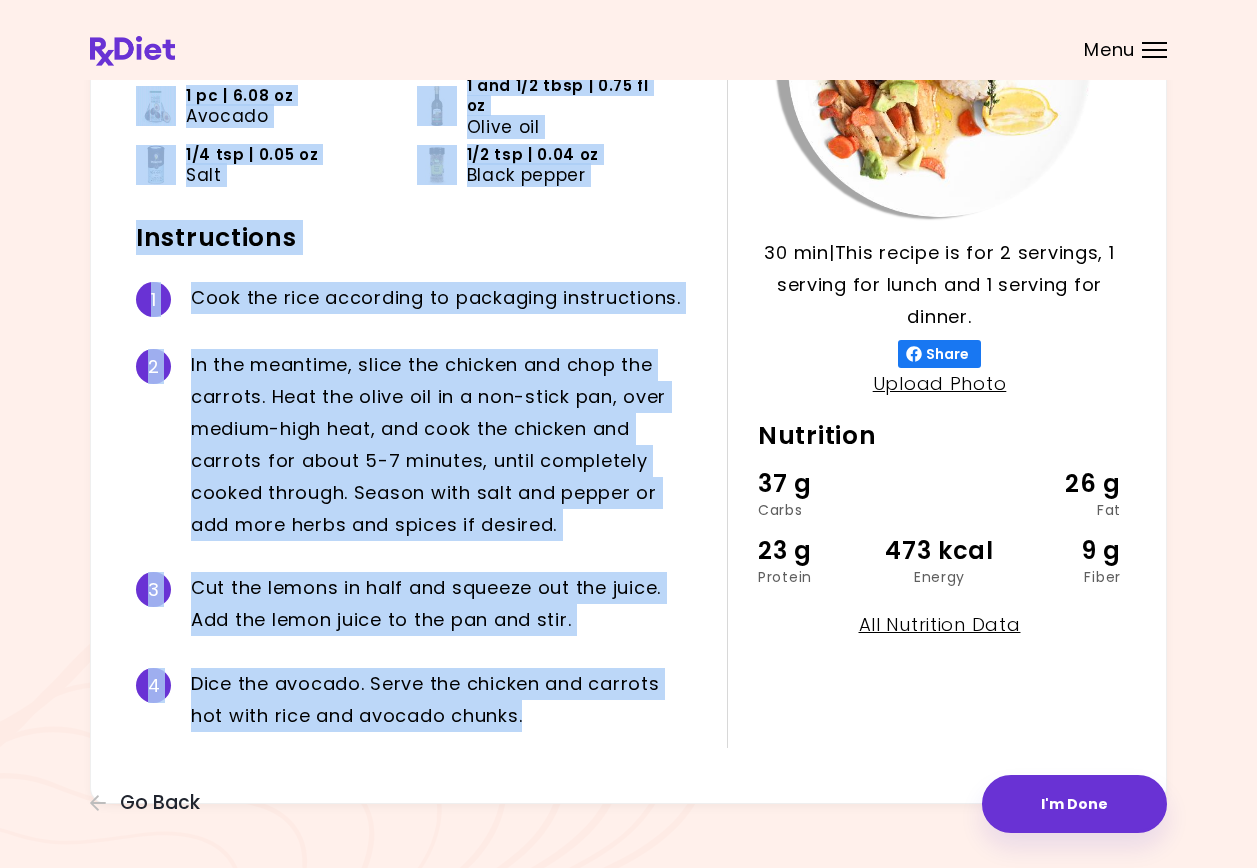 drag, startPoint x: 130, startPoint y: 241, endPoint x: 647, endPoint y: 683, distance: 680.186 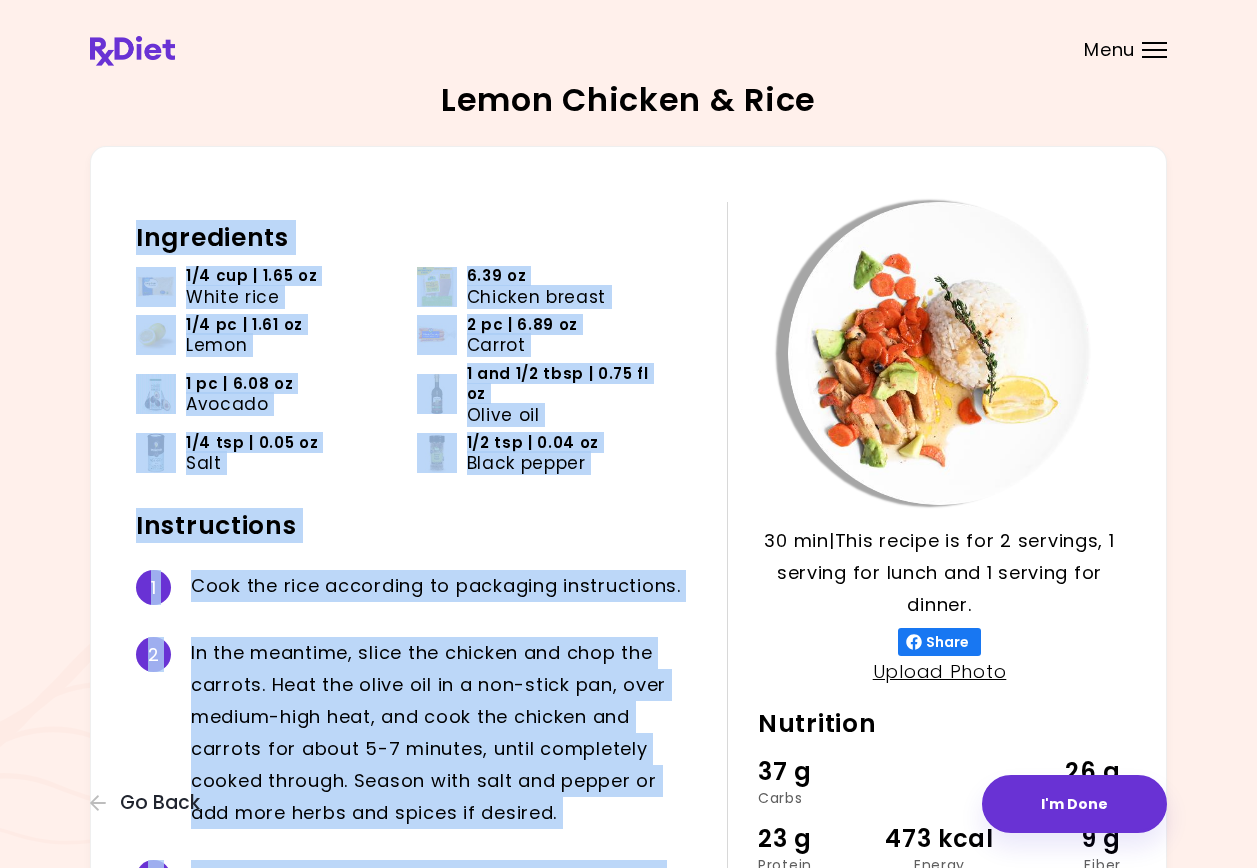 scroll, scrollTop: 0, scrollLeft: 0, axis: both 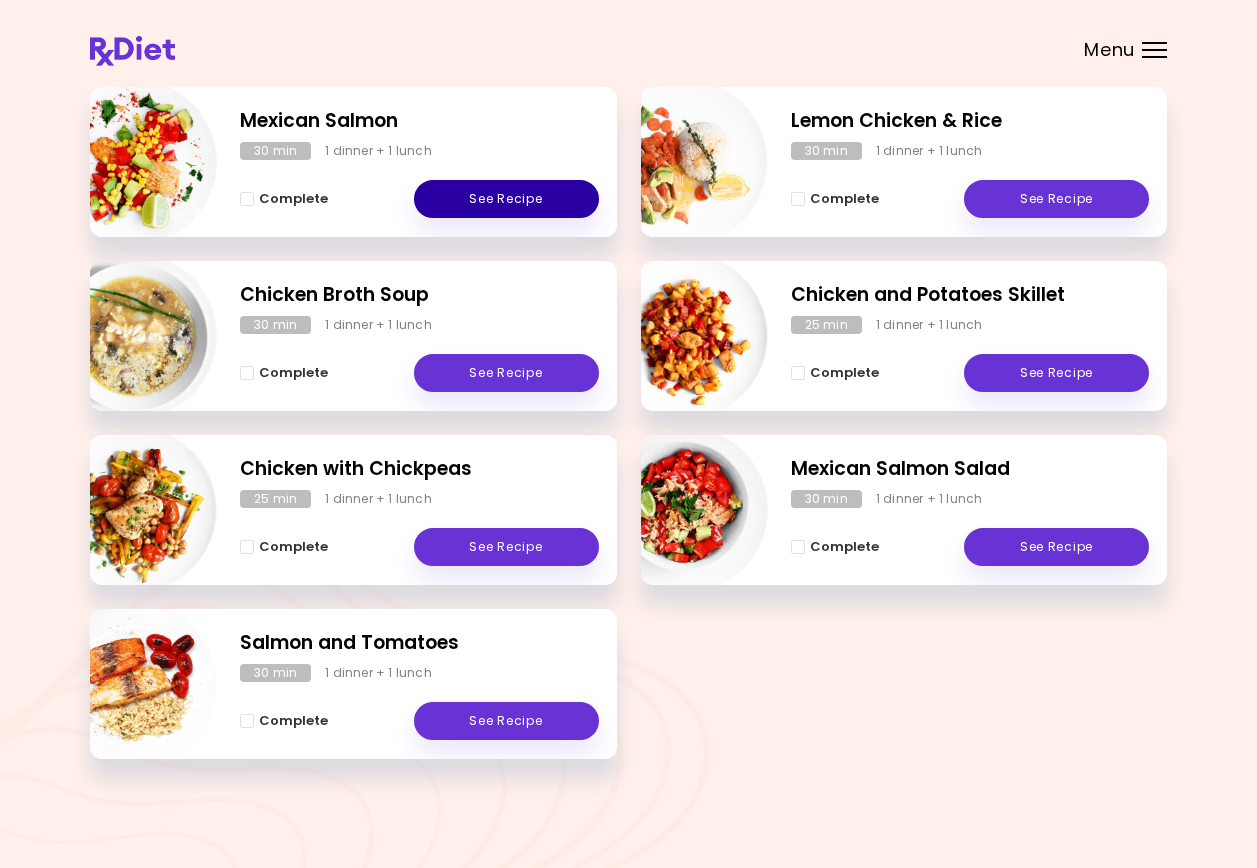 click on "See Recipe" at bounding box center (506, 199) 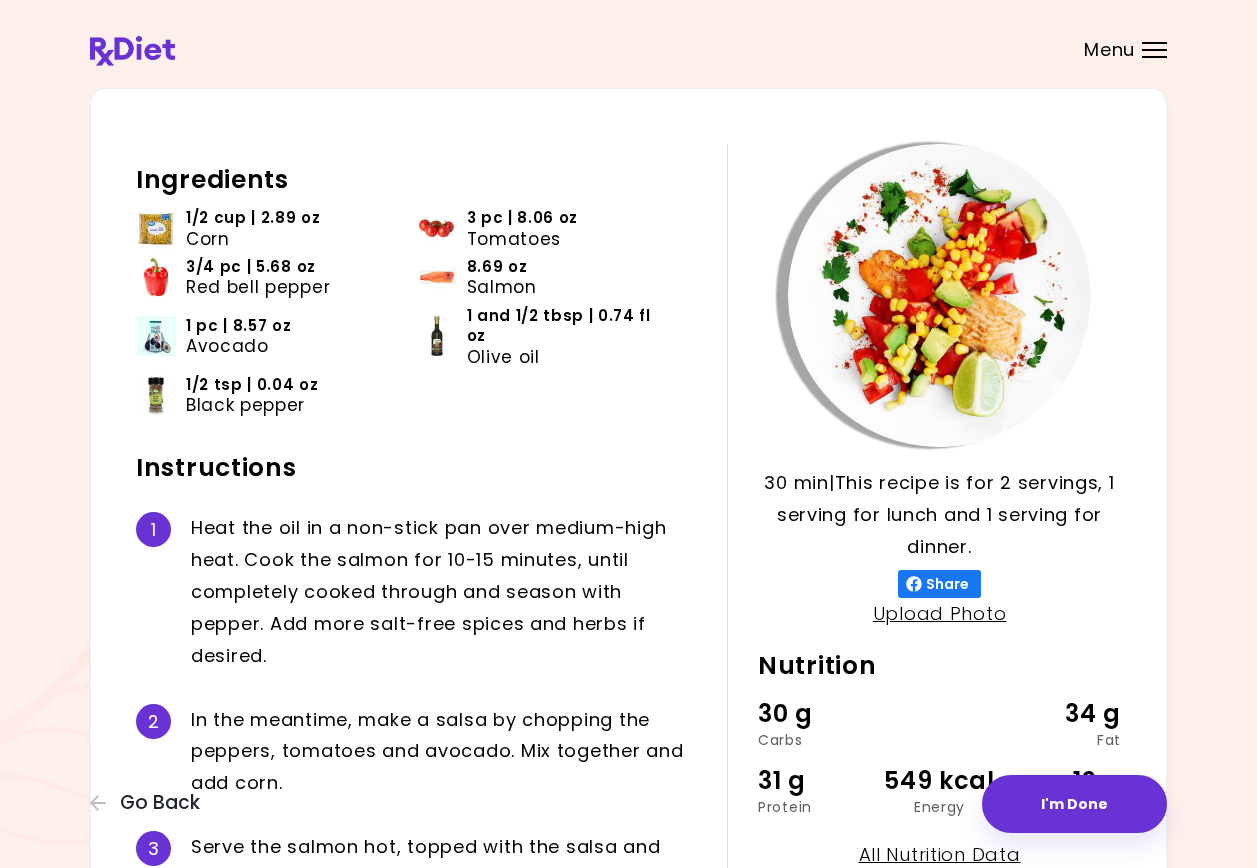 scroll, scrollTop: 54, scrollLeft: 0, axis: vertical 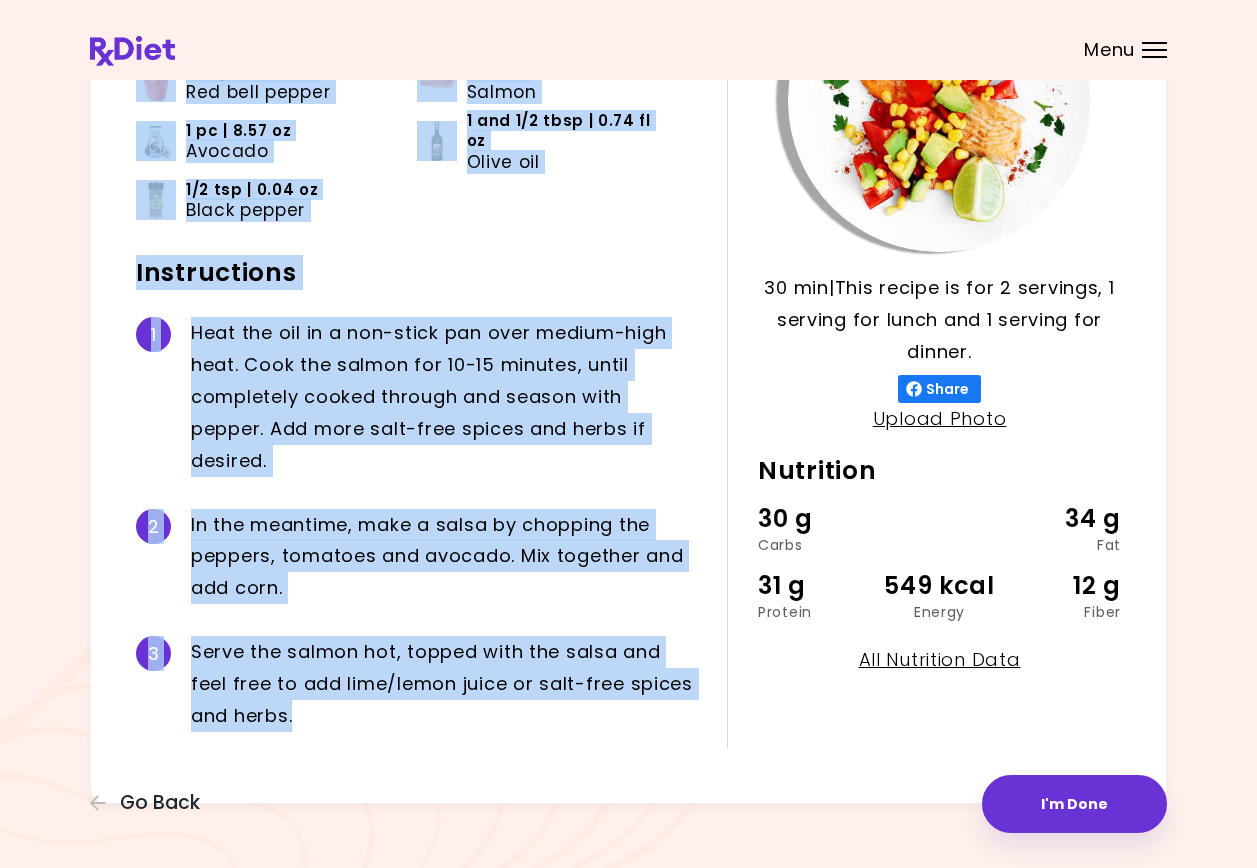 drag, startPoint x: 137, startPoint y: 184, endPoint x: 670, endPoint y: 685, distance: 731.4985 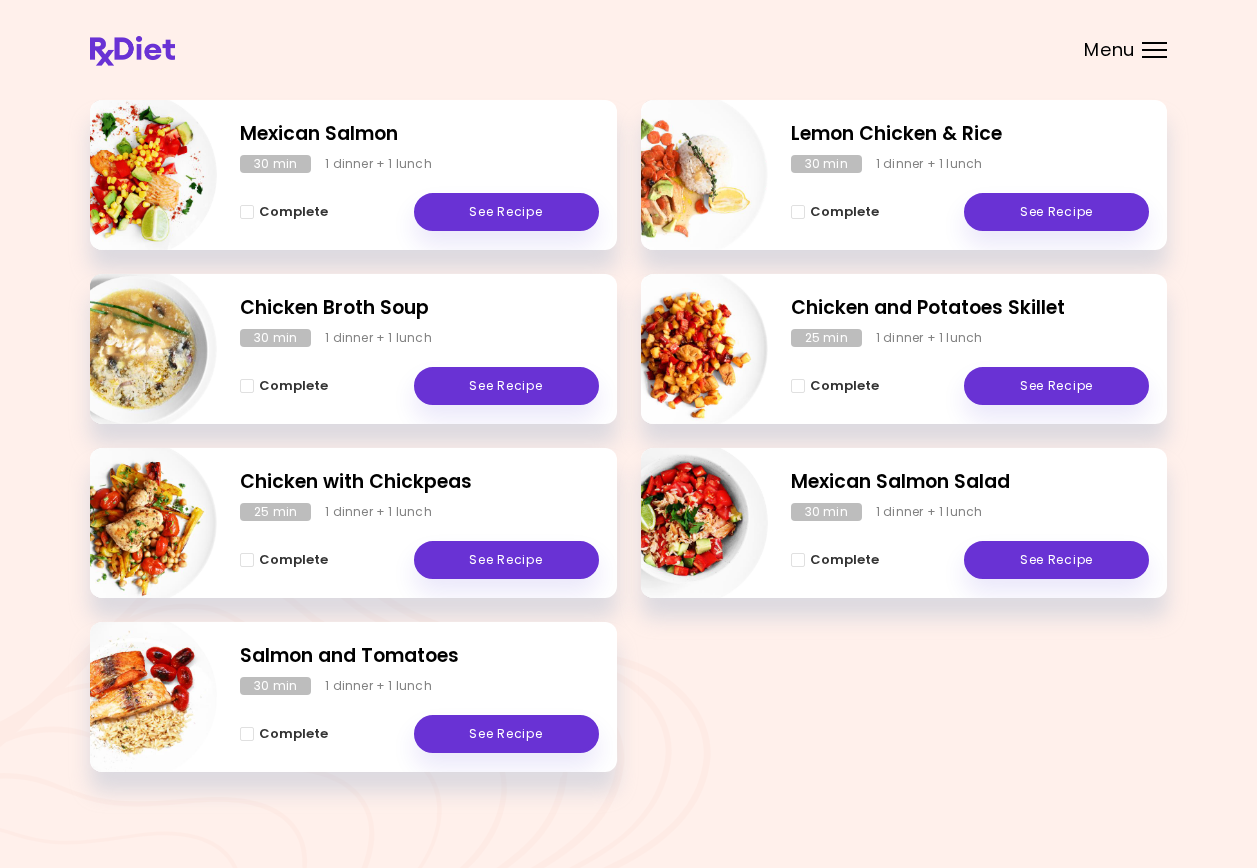 scroll, scrollTop: 311, scrollLeft: 0, axis: vertical 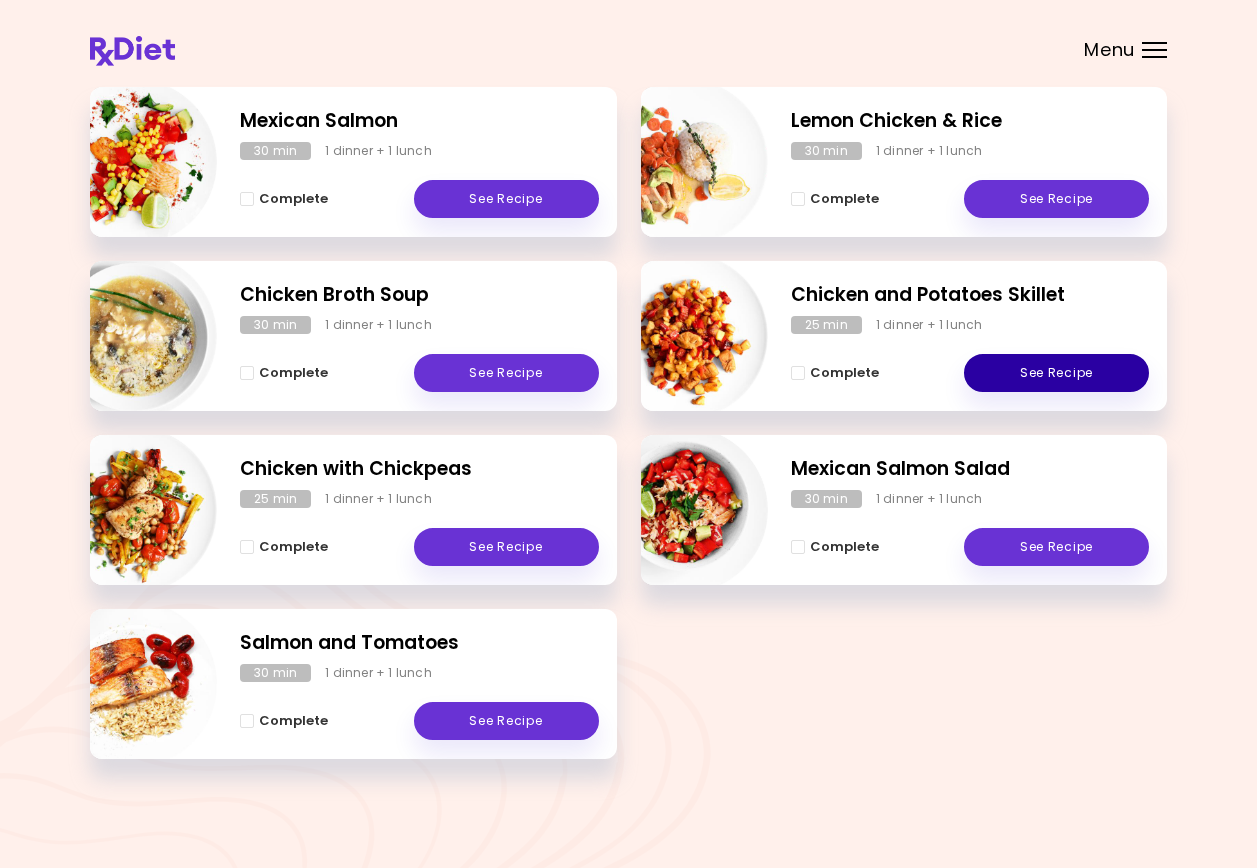 click on "See Recipe" at bounding box center (1056, 373) 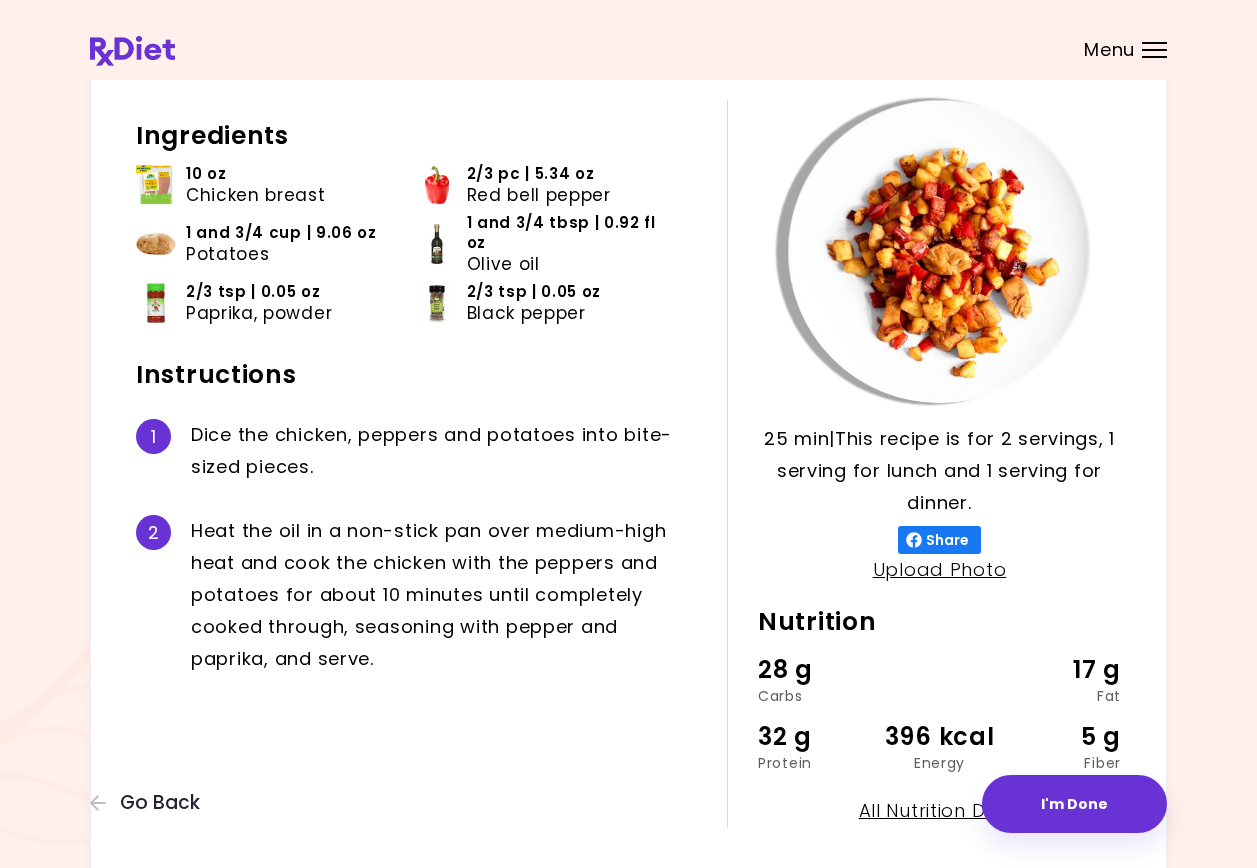 scroll, scrollTop: 3, scrollLeft: 0, axis: vertical 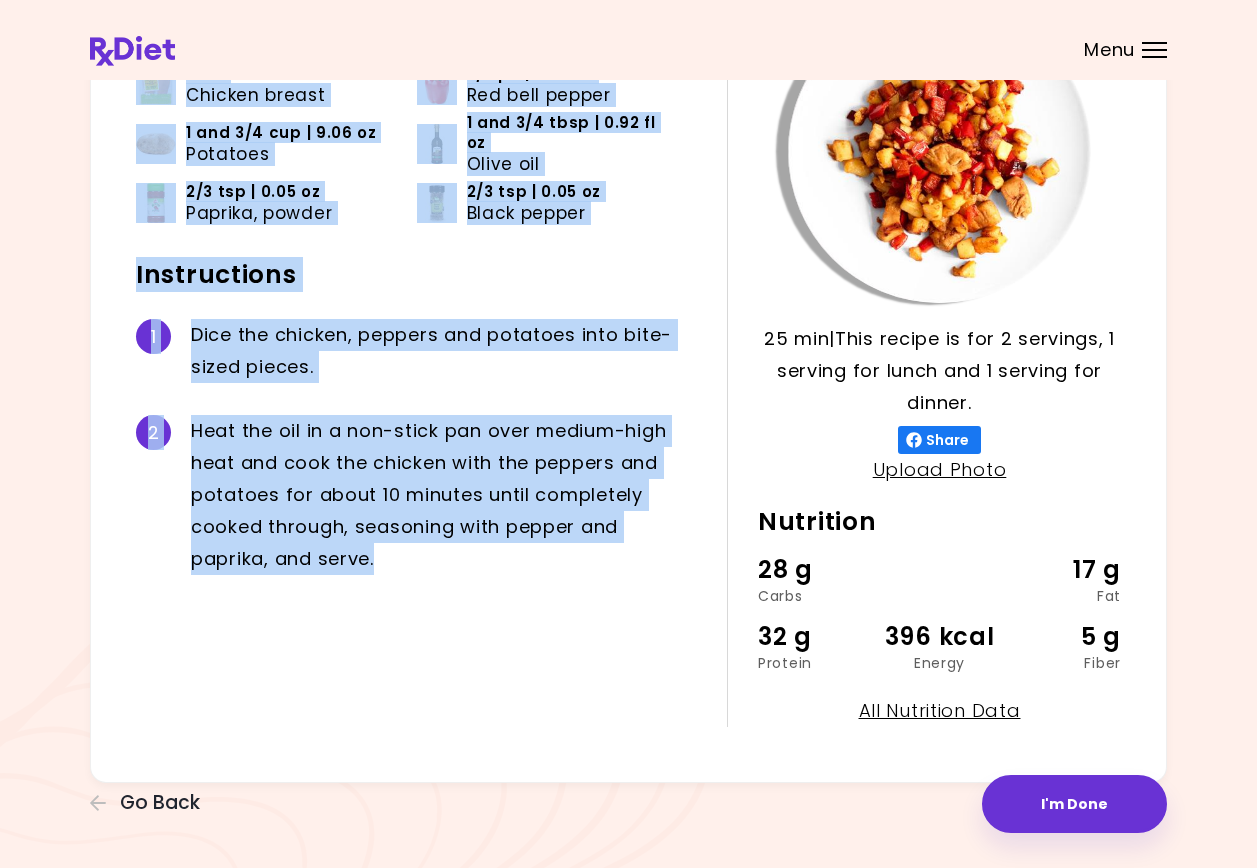 drag, startPoint x: 140, startPoint y: 237, endPoint x: 575, endPoint y: 527, distance: 522.80493 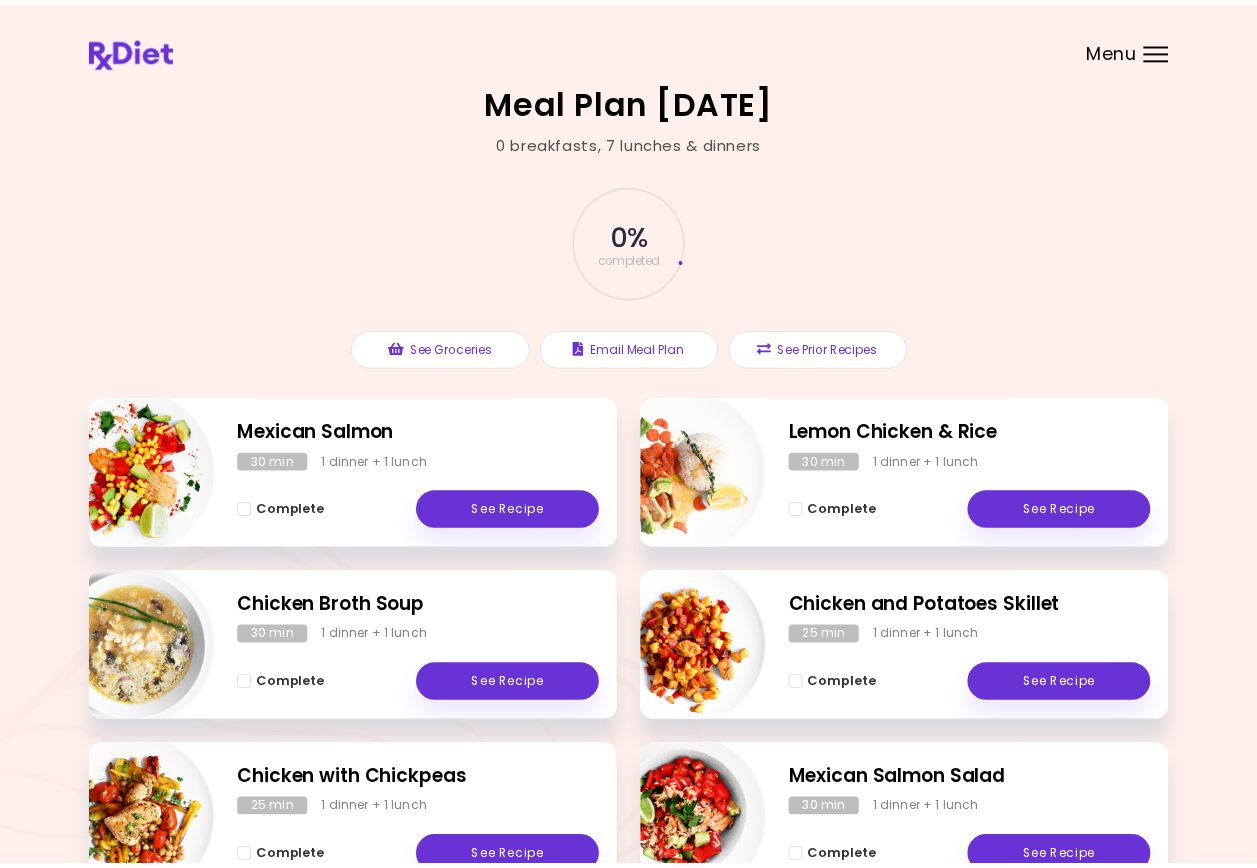 scroll, scrollTop: 0, scrollLeft: 0, axis: both 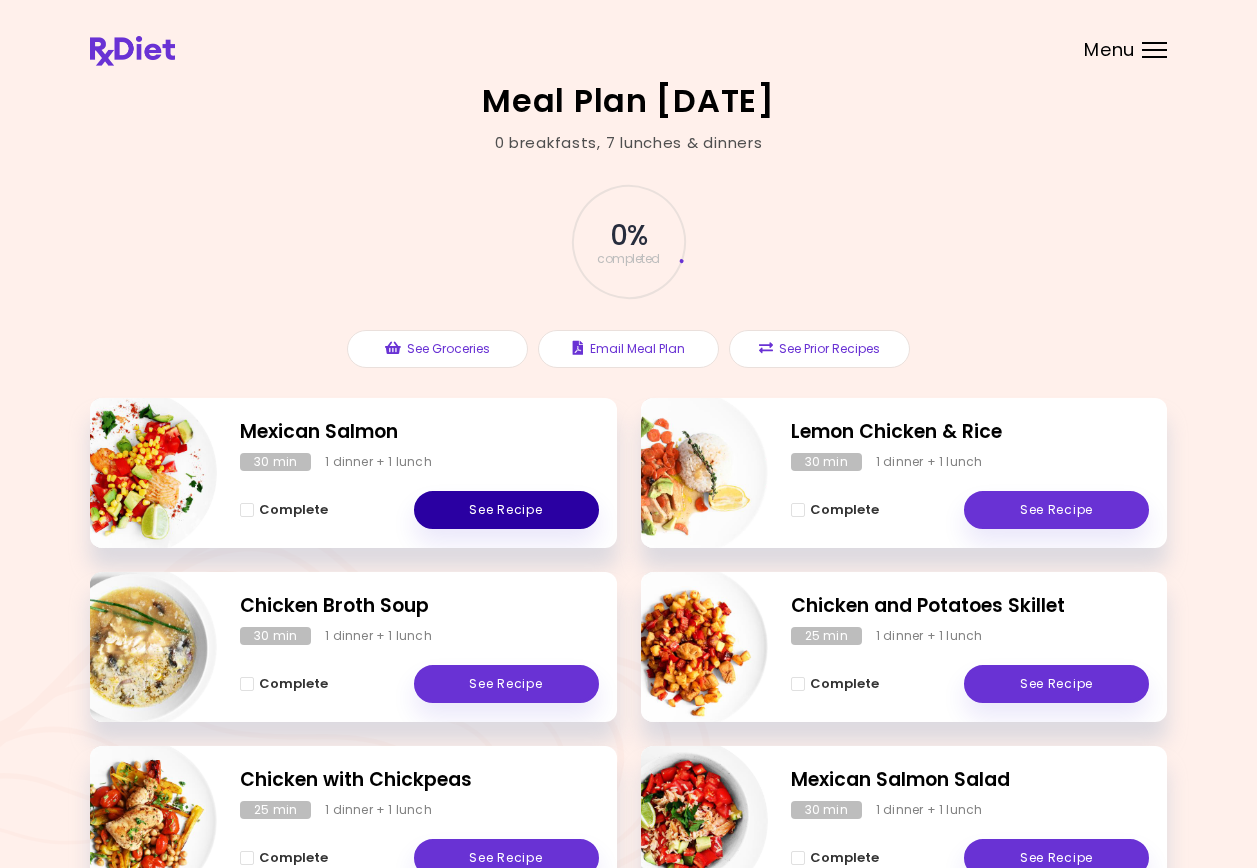 click on "See Recipe" at bounding box center (506, 510) 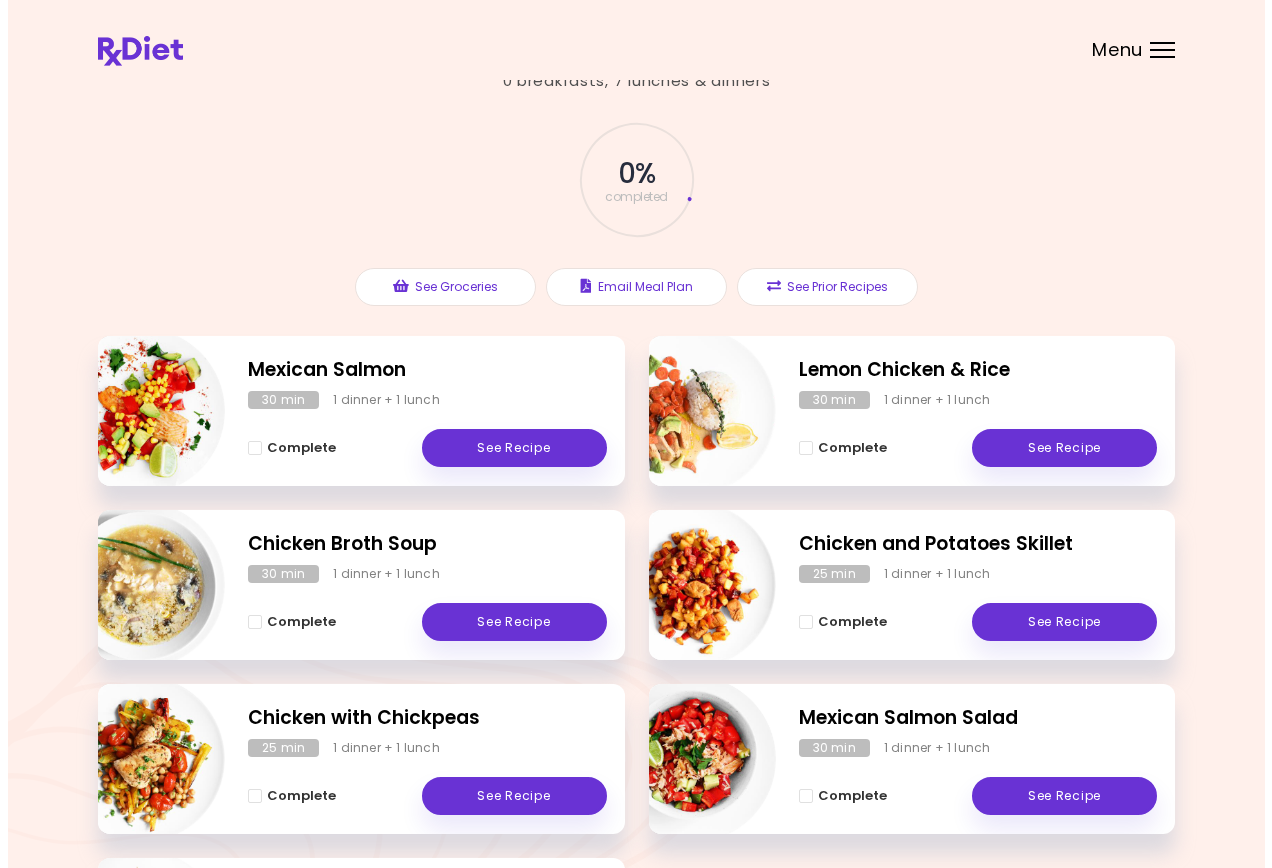 scroll, scrollTop: 311, scrollLeft: 0, axis: vertical 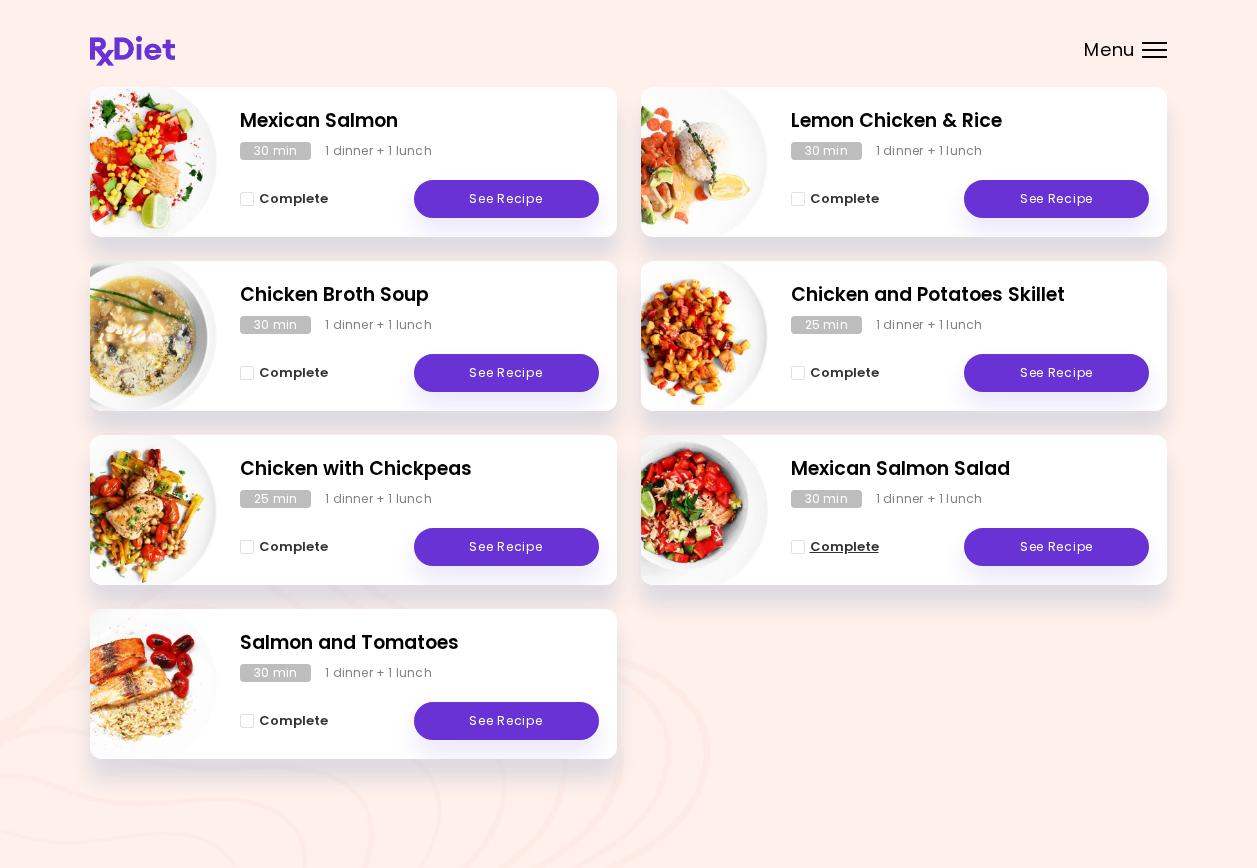 click on "Complete" at bounding box center (835, 547) 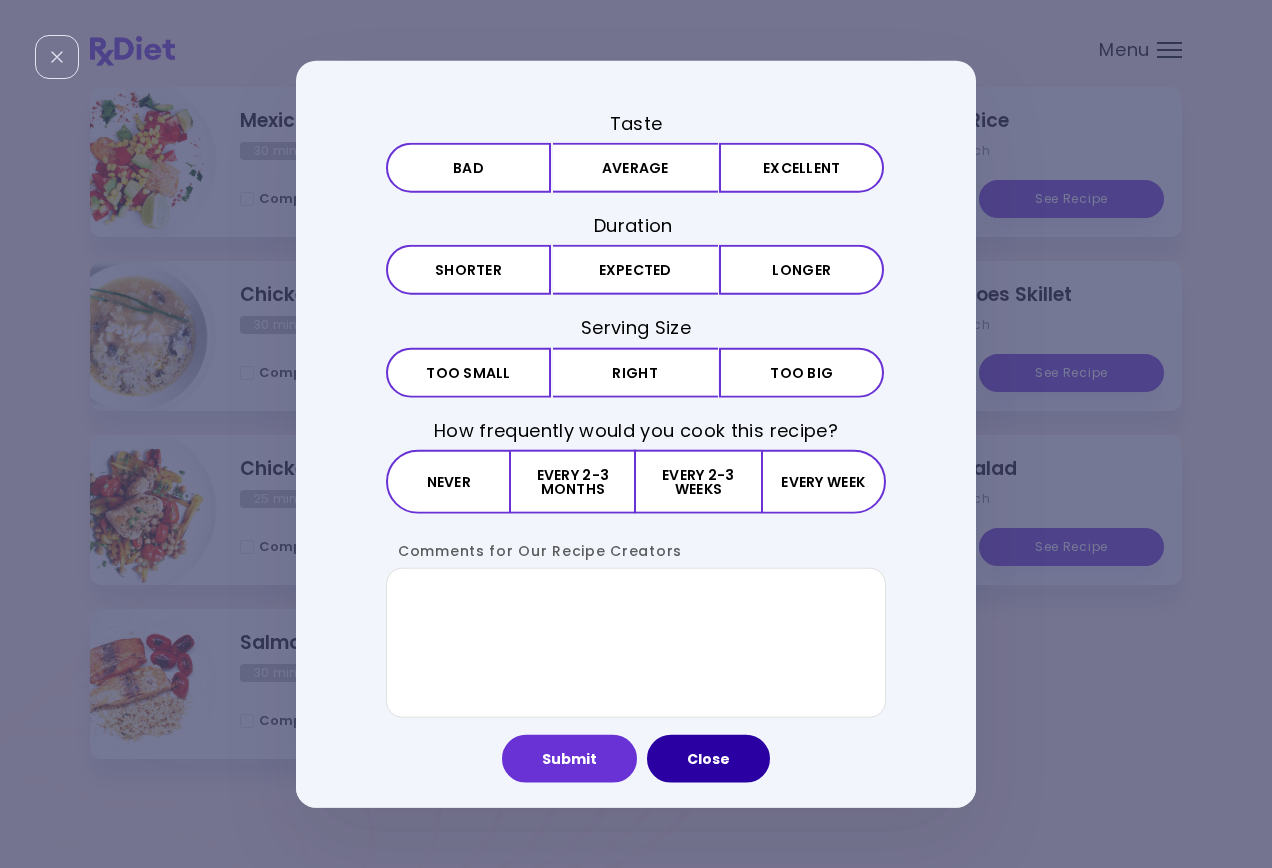 click on "Close" at bounding box center (708, 758) 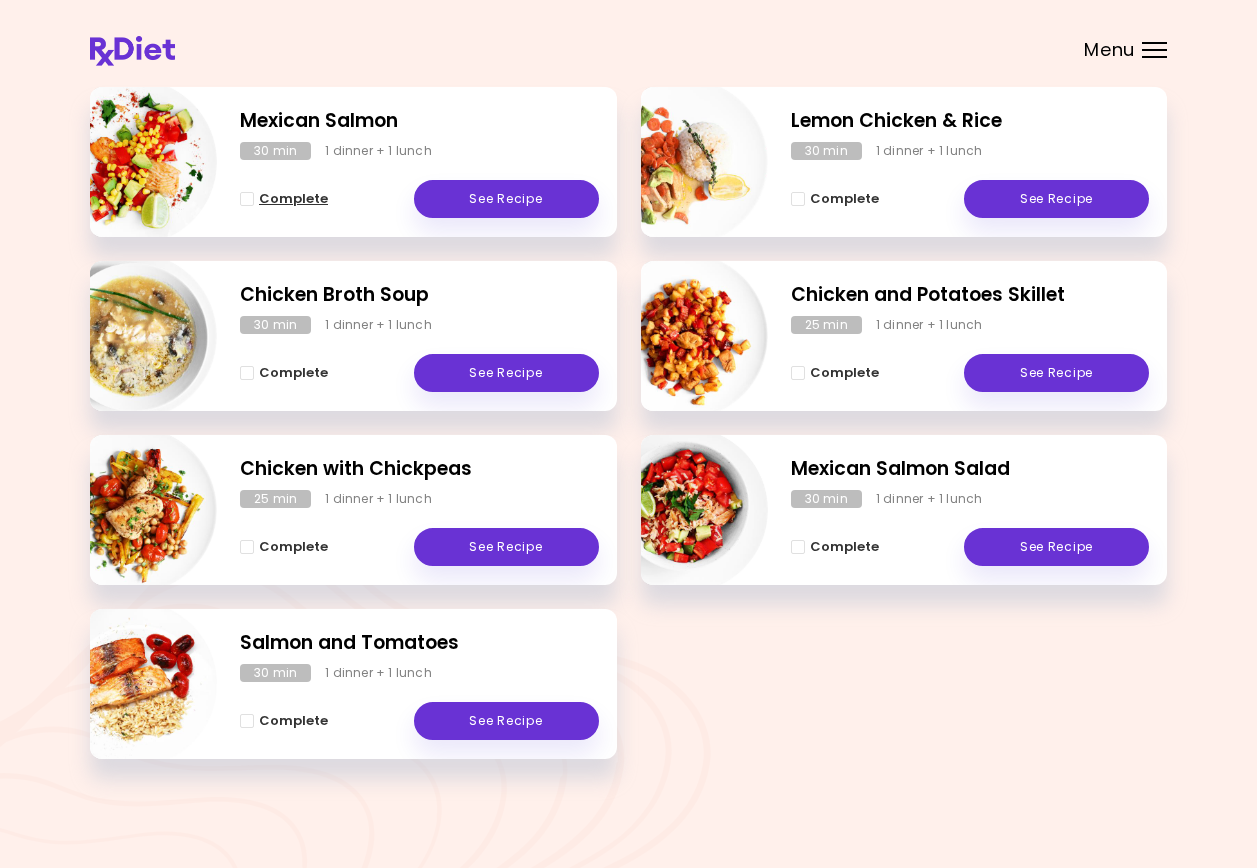 click at bounding box center (247, 199) 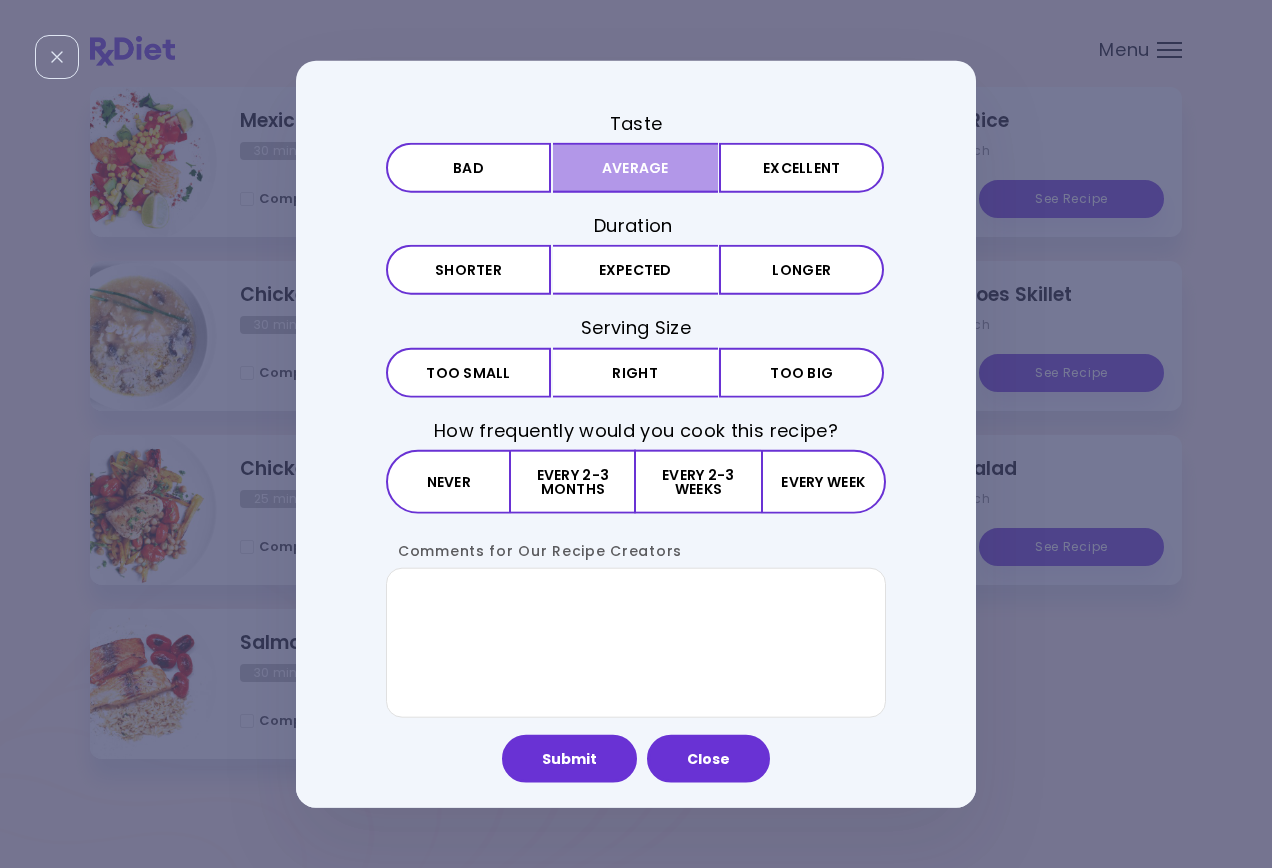 click on "Average" at bounding box center (635, 168) 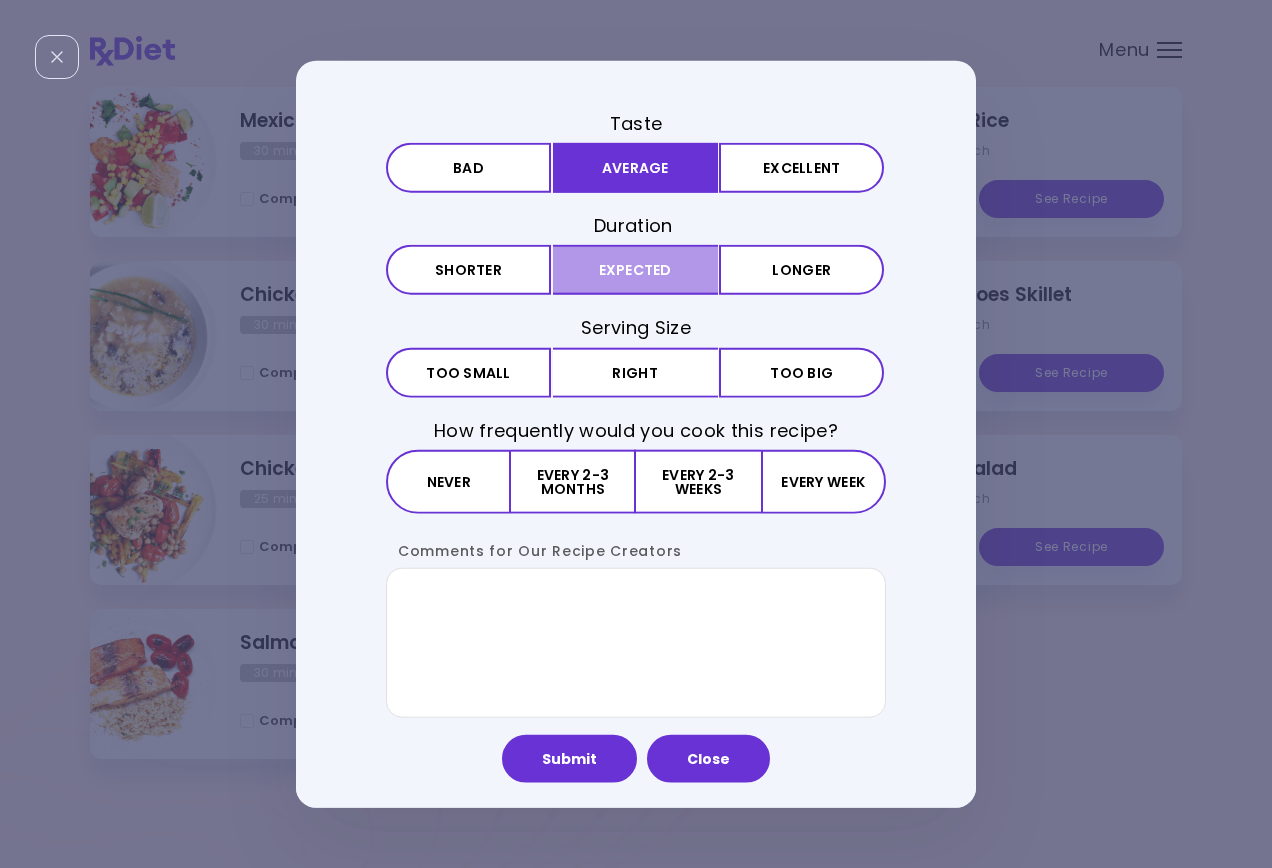 click on "Expected" at bounding box center [635, 270] 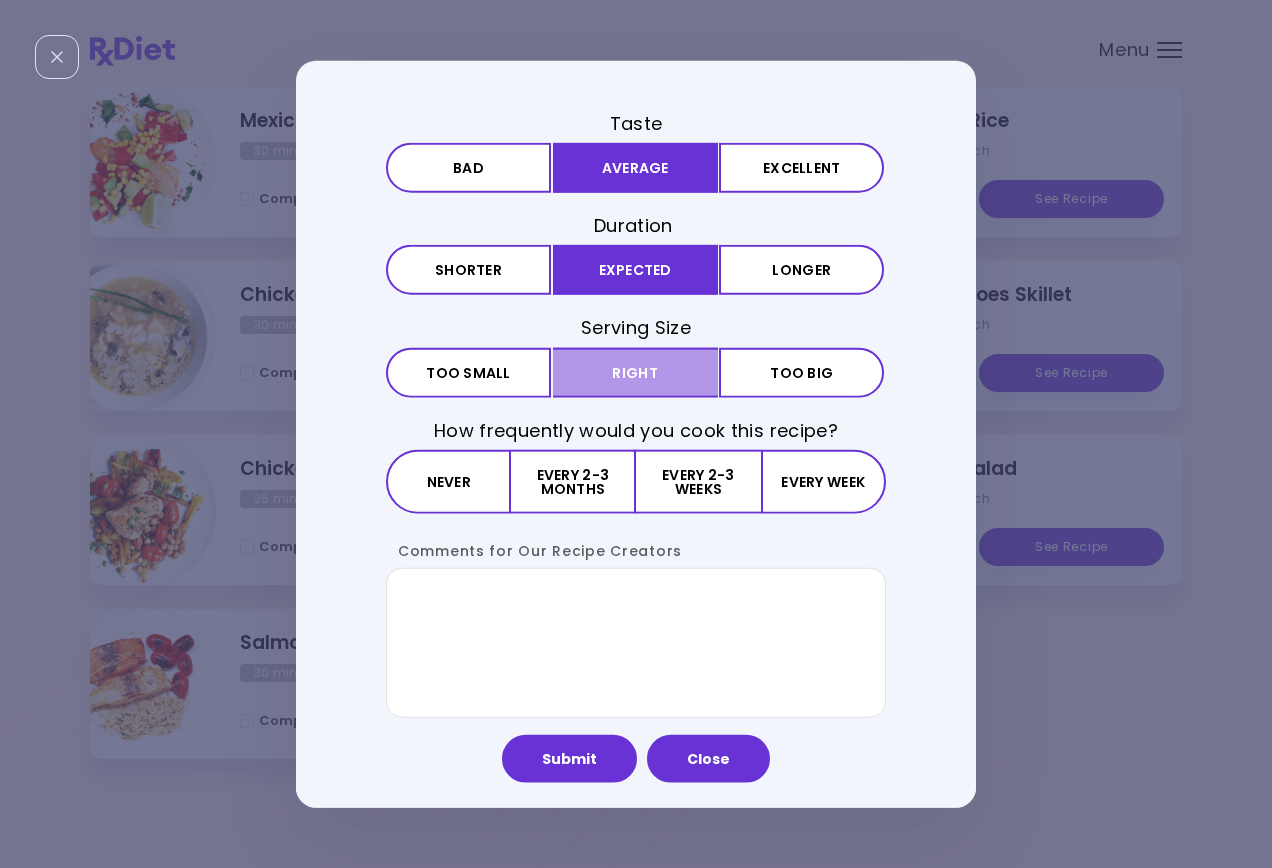 click on "Right" at bounding box center (635, 372) 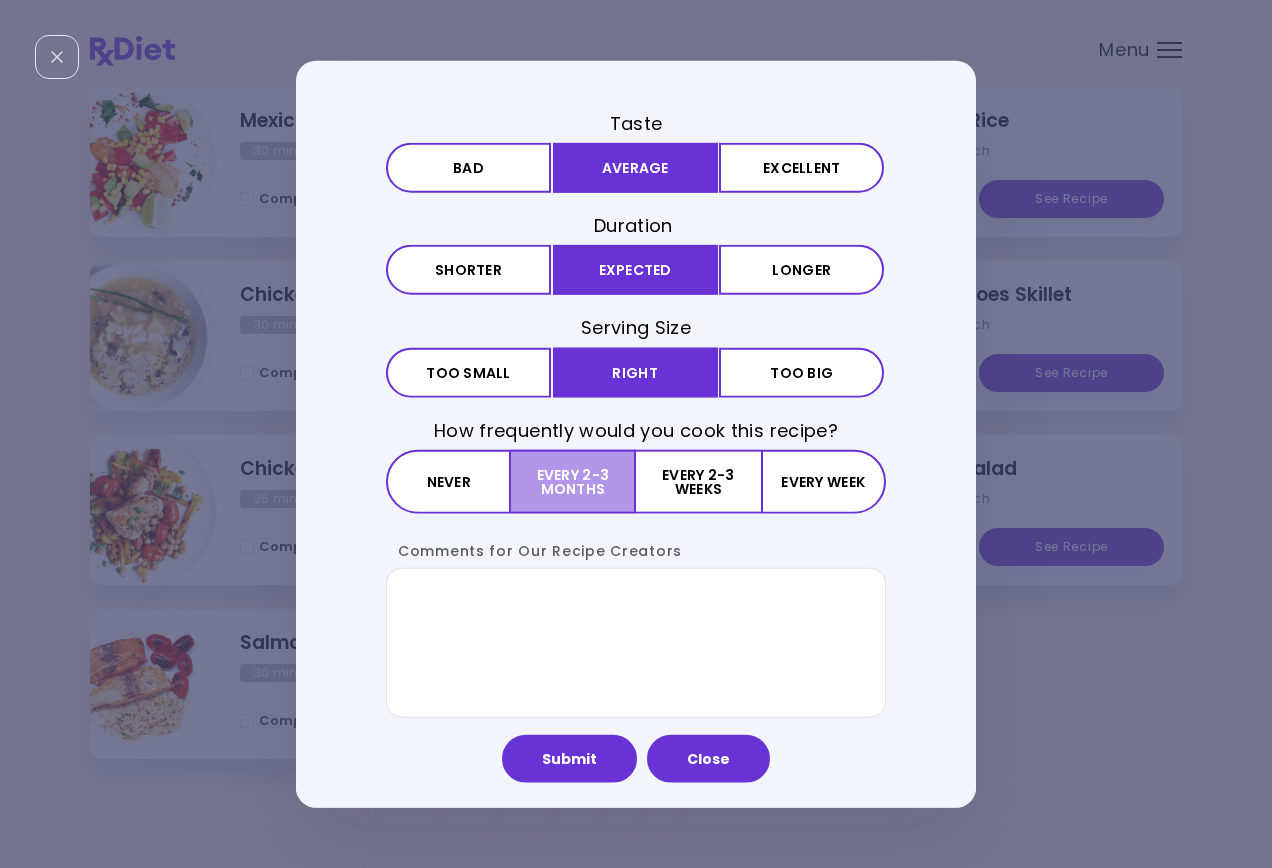 click on "Every 2-3 months" at bounding box center (573, 481) 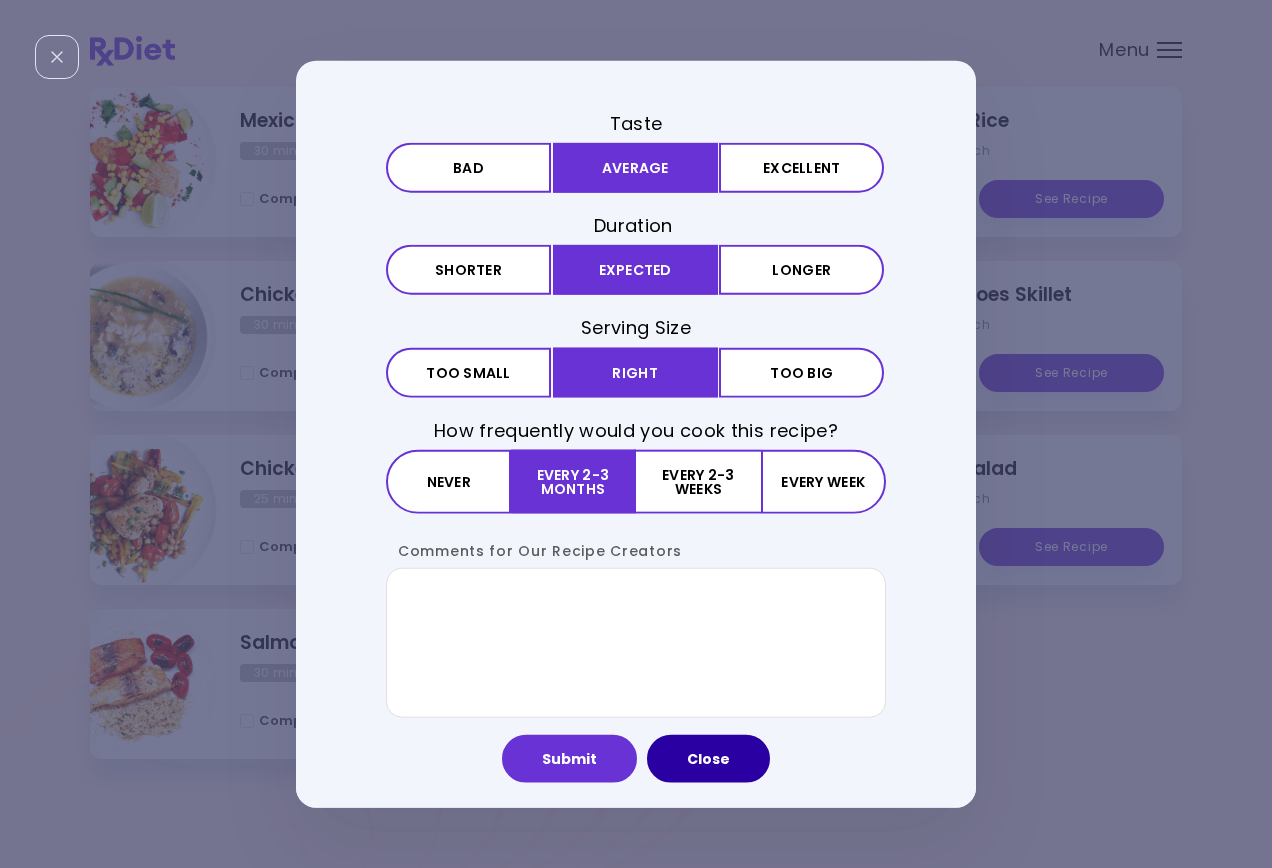 click on "Close" at bounding box center [708, 758] 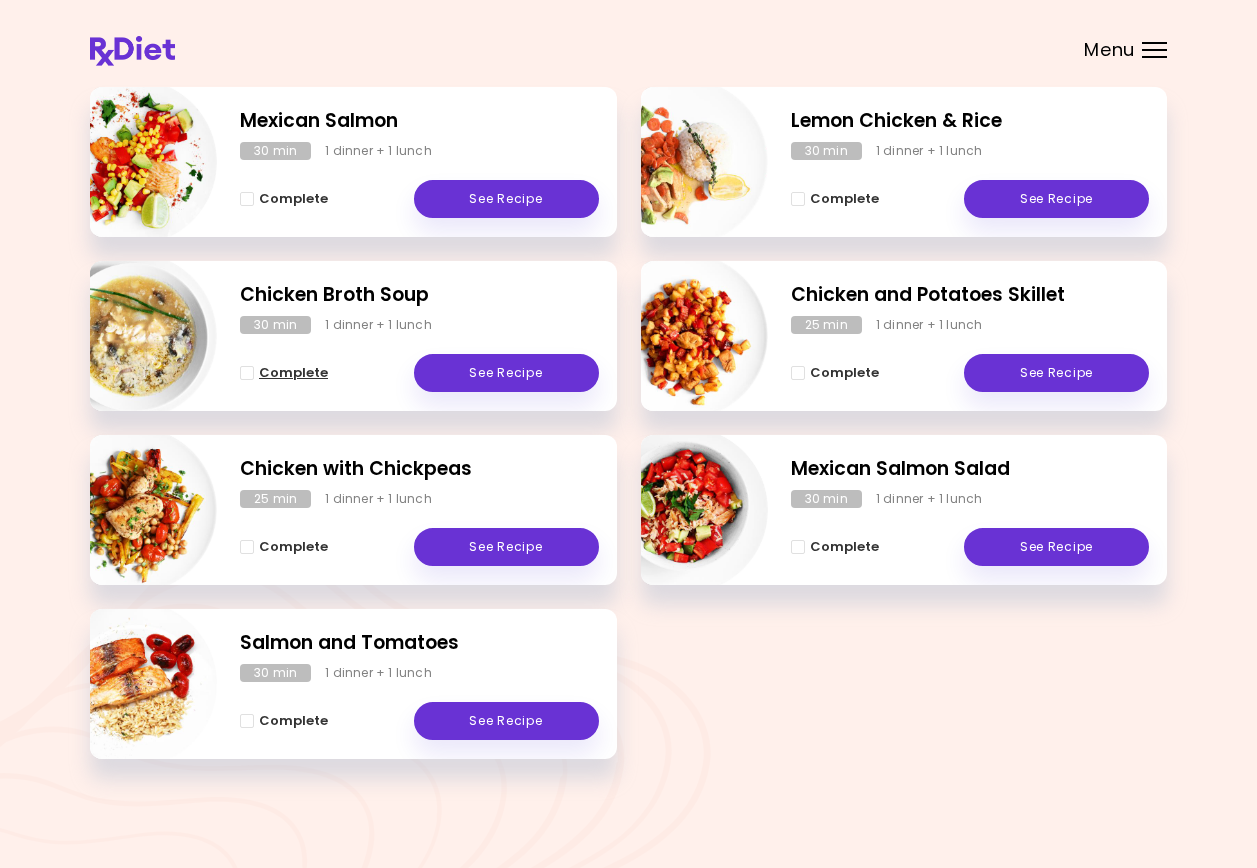 click on "Complete" at bounding box center [293, 373] 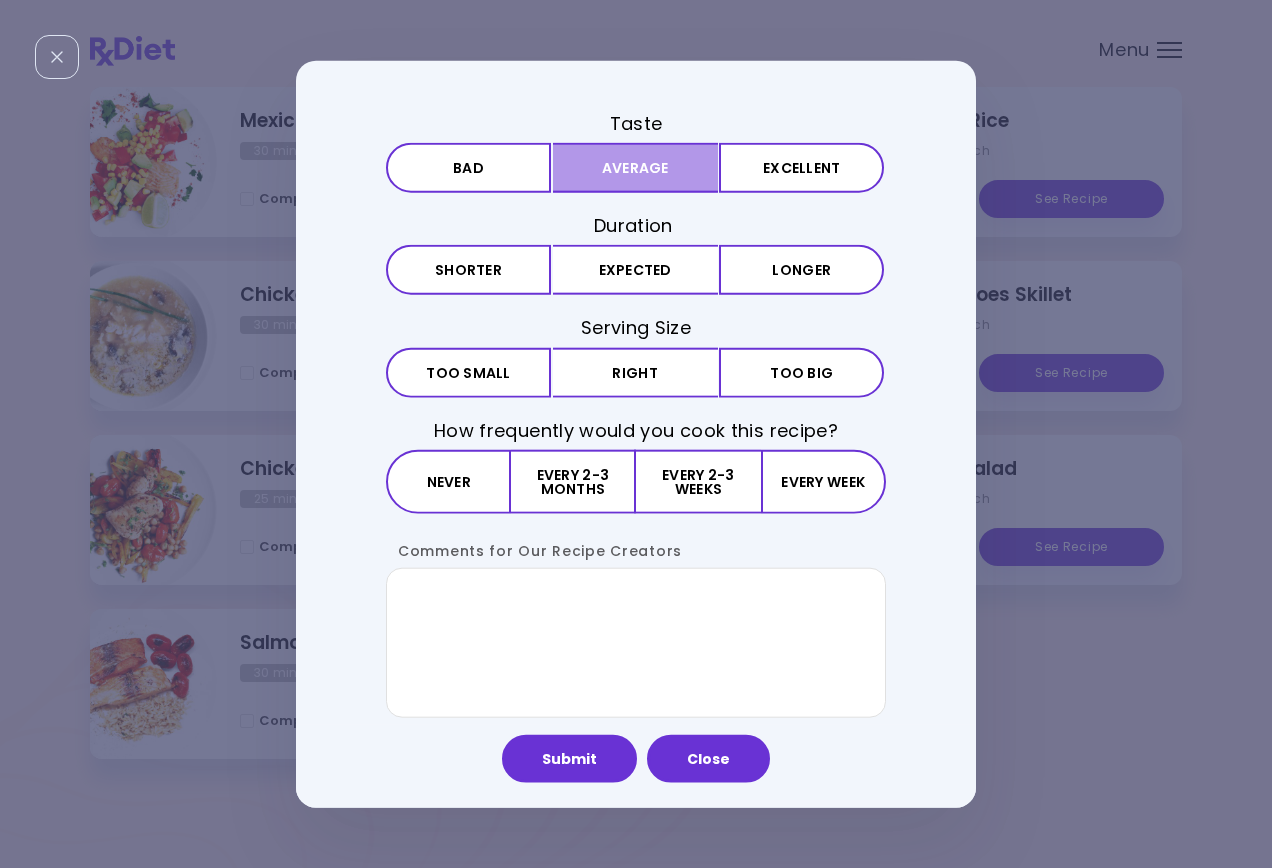 click on "Average" at bounding box center (635, 168) 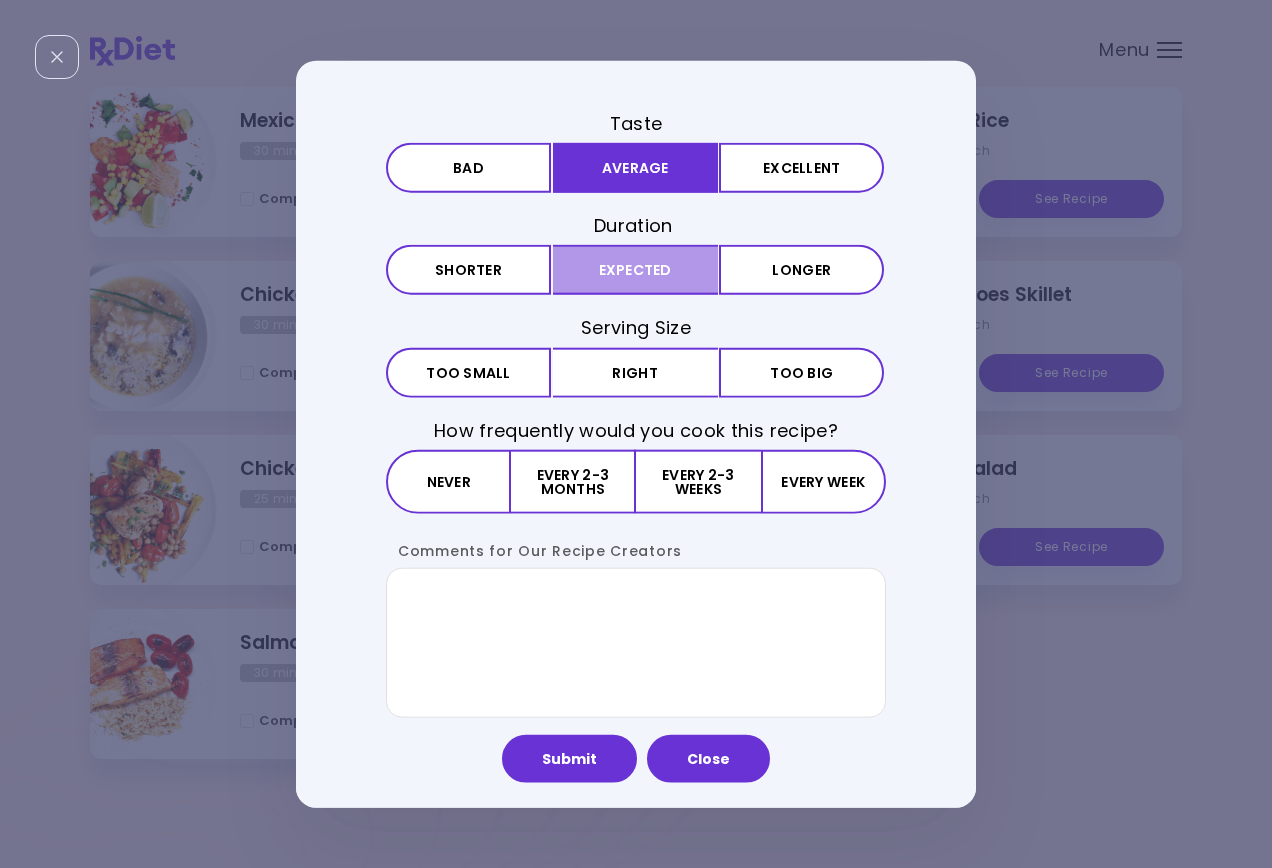 click on "Expected" at bounding box center (635, 270) 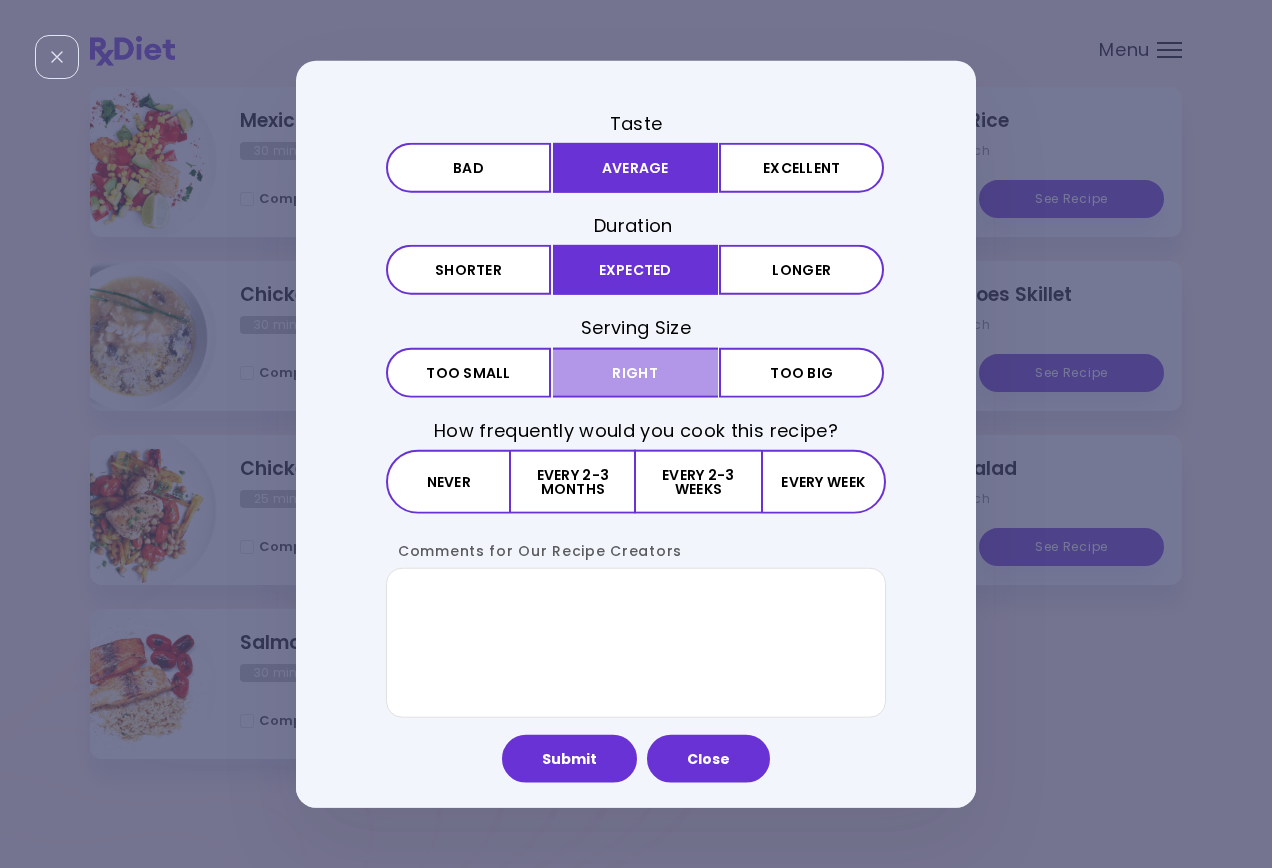 click on "Right" at bounding box center [635, 372] 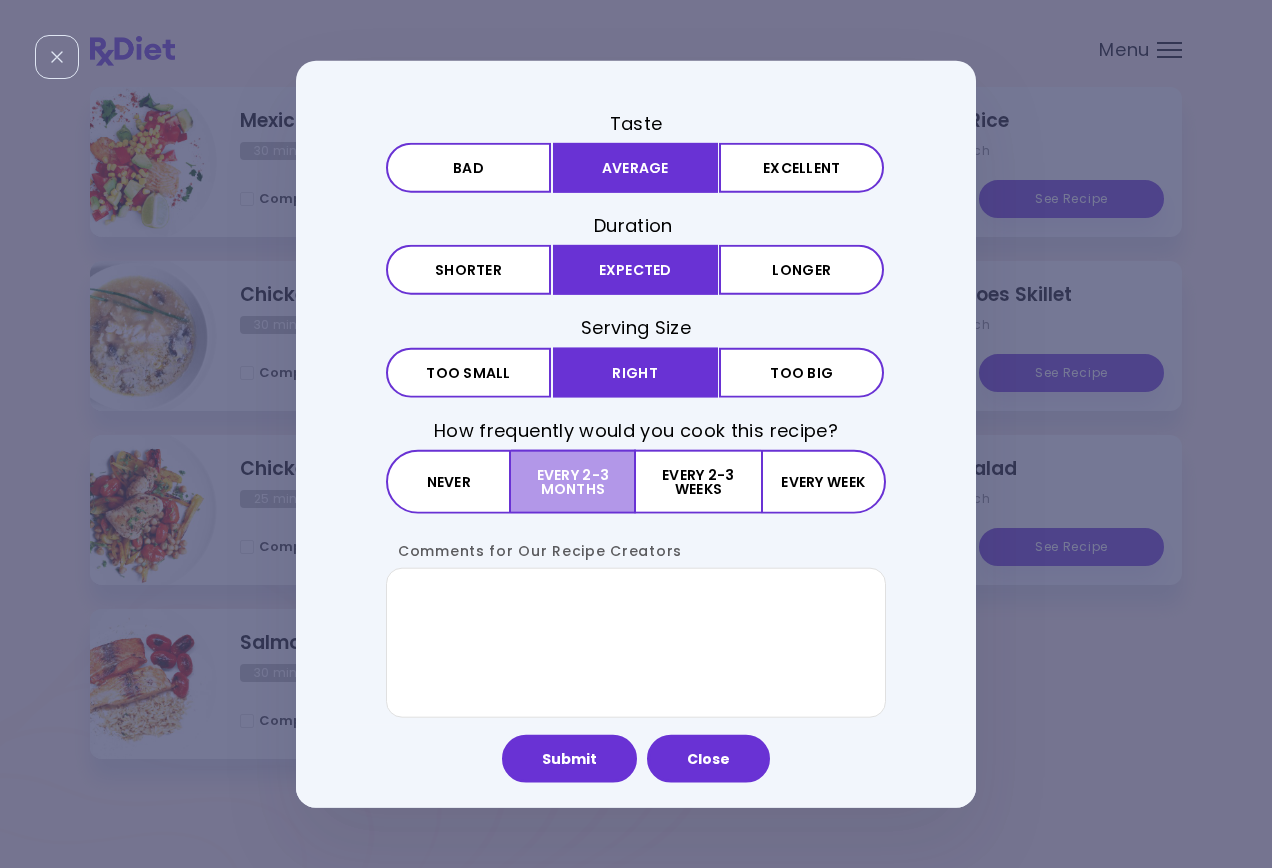 click on "Every 2-3 months" at bounding box center [573, 481] 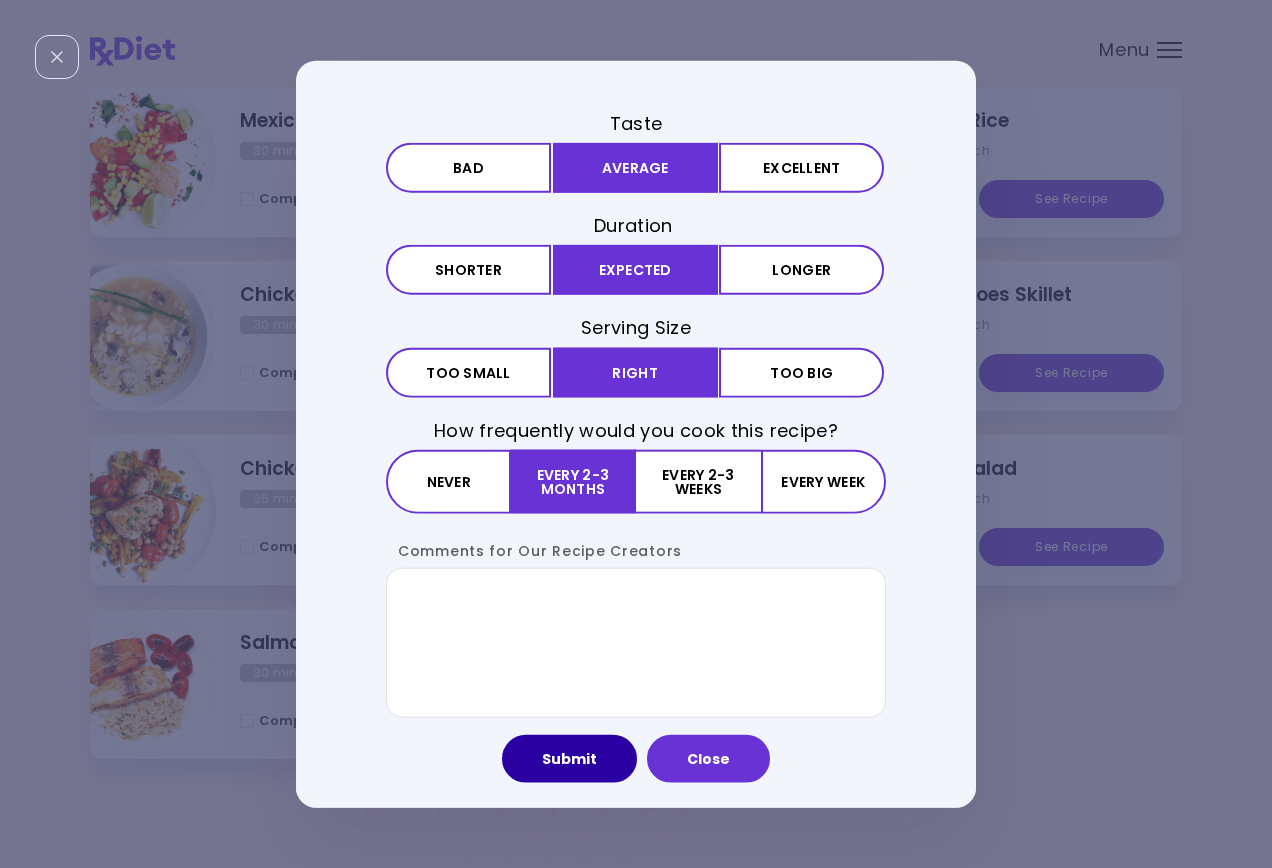 click on "Submit" at bounding box center (569, 758) 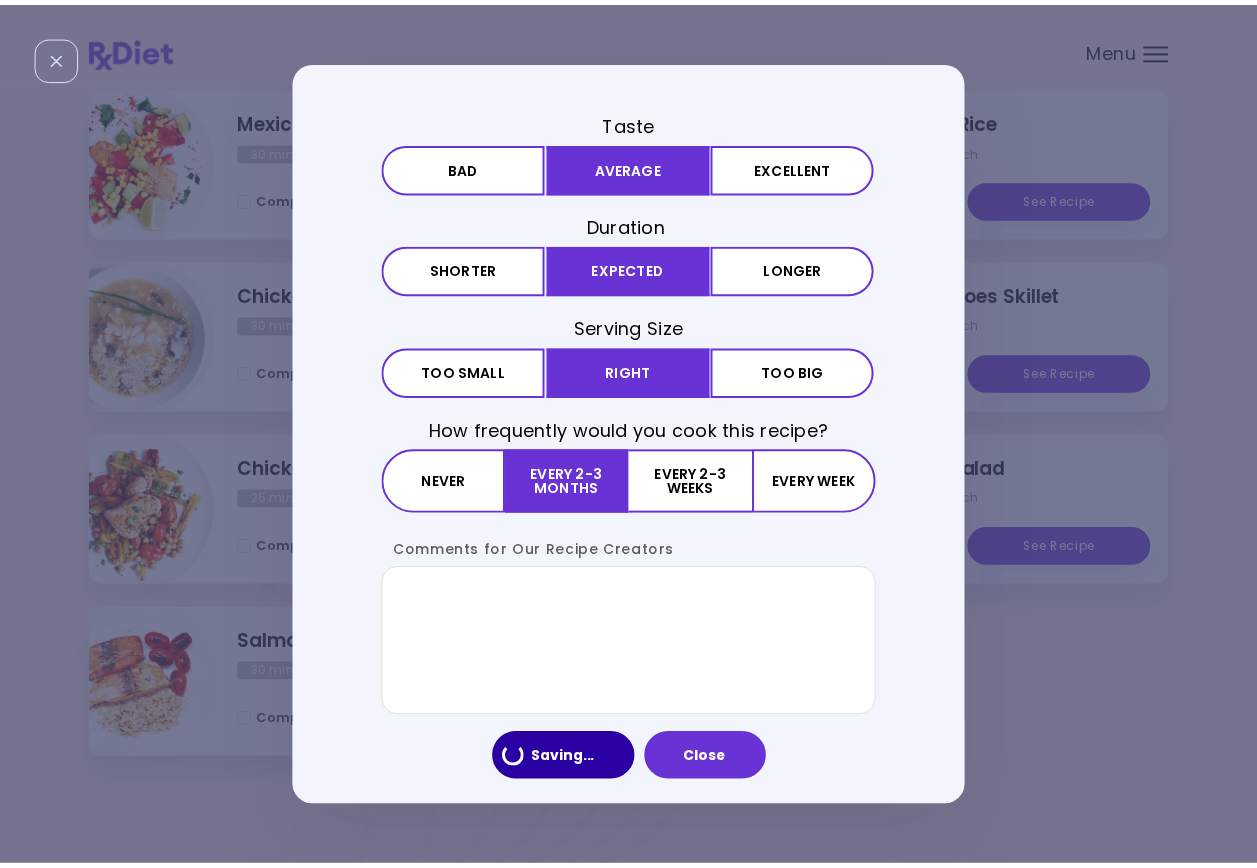 scroll, scrollTop: 0, scrollLeft: 0, axis: both 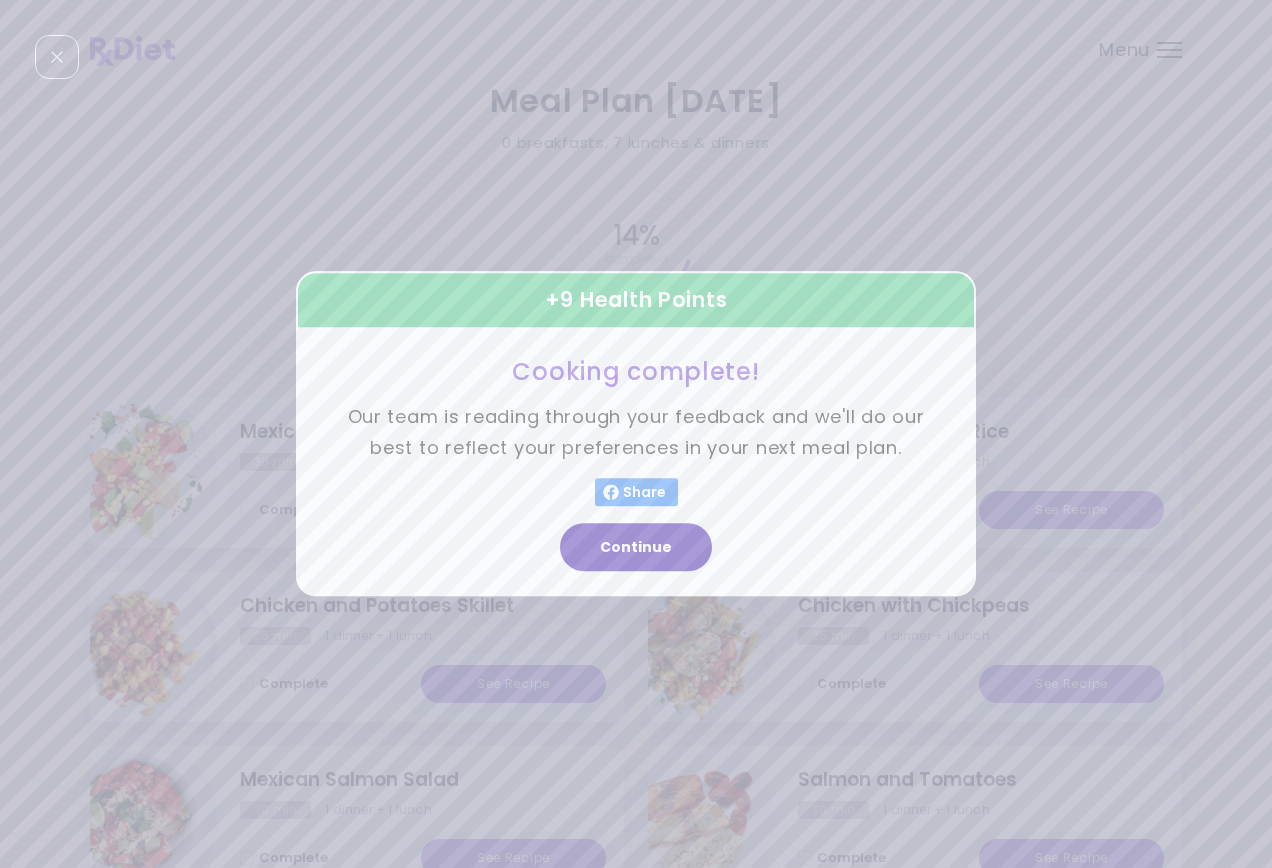 click on "Continue" at bounding box center [636, 548] 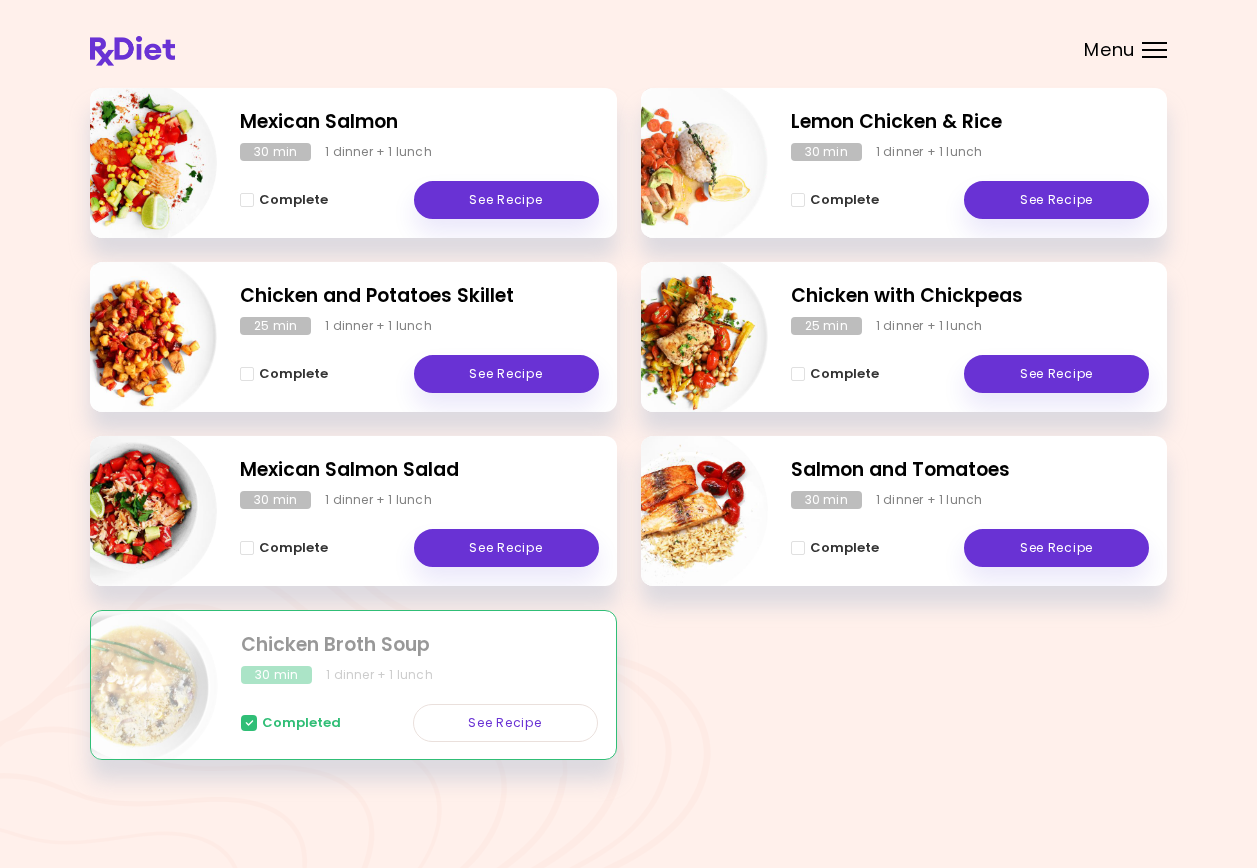 scroll, scrollTop: 311, scrollLeft: 0, axis: vertical 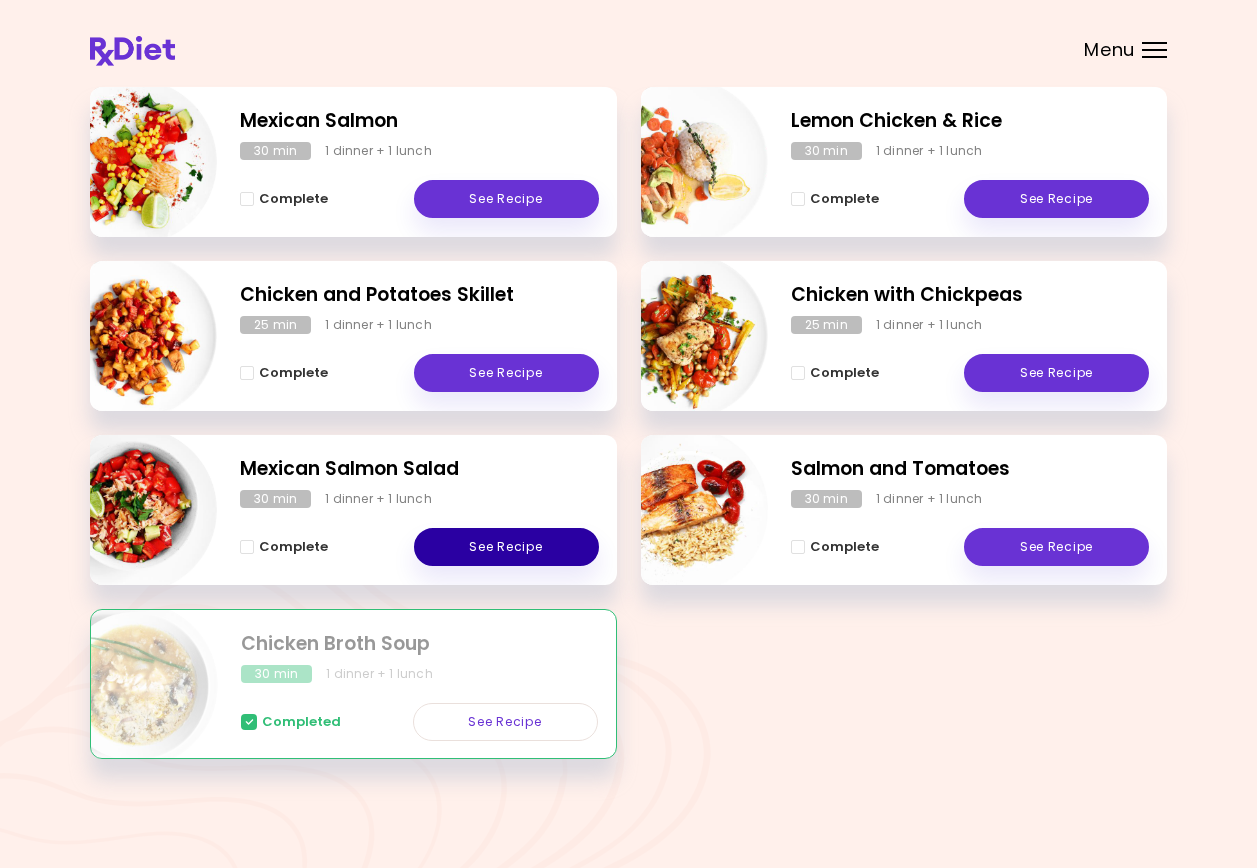 click on "See Recipe" at bounding box center (506, 547) 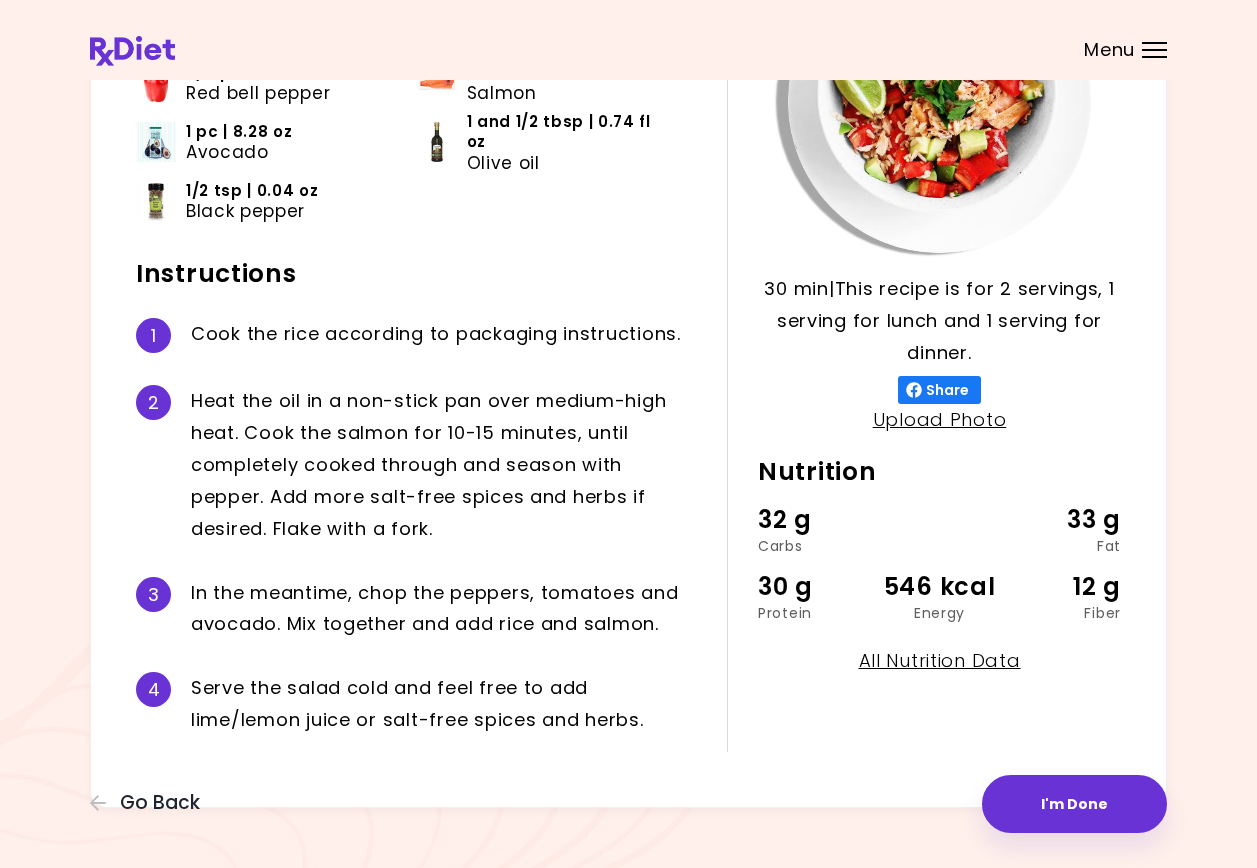 scroll, scrollTop: 258, scrollLeft: 0, axis: vertical 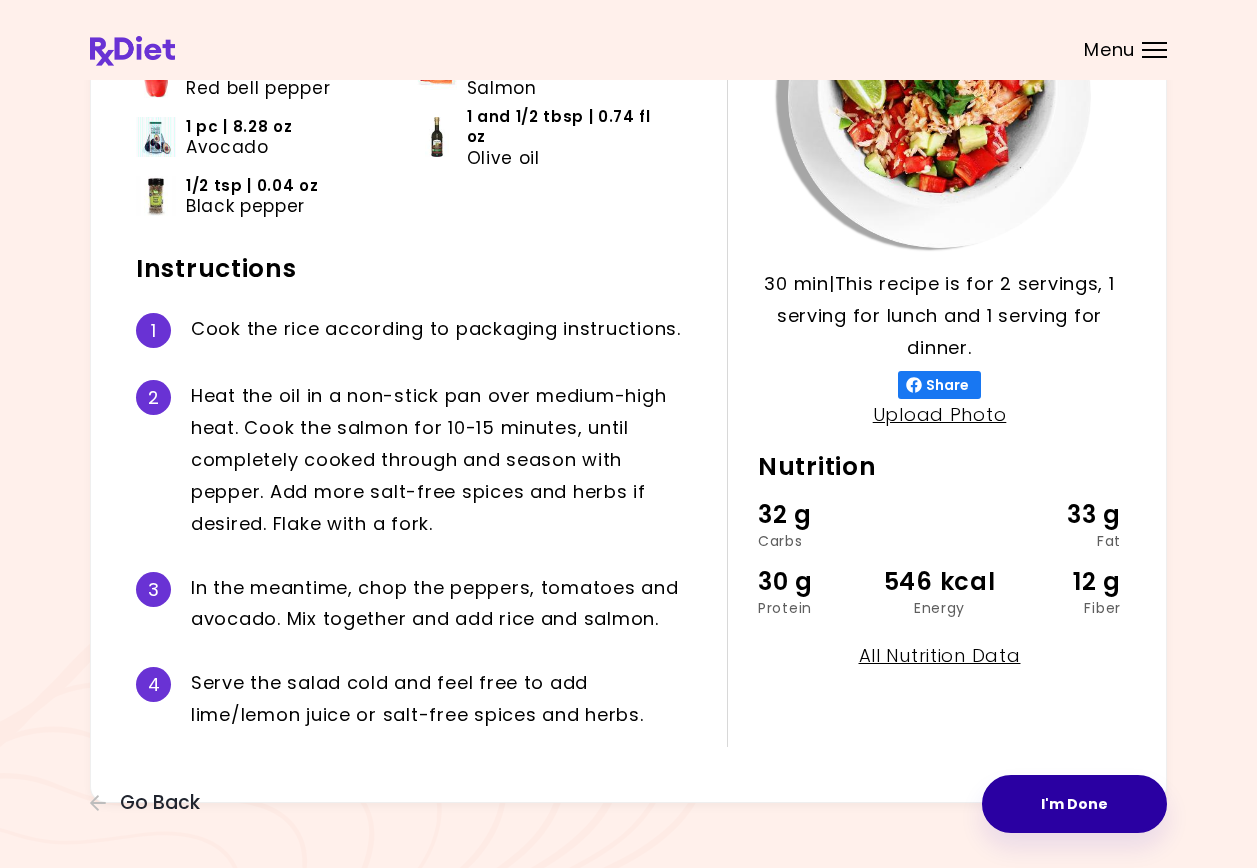click on "I'm Done" at bounding box center (1074, 804) 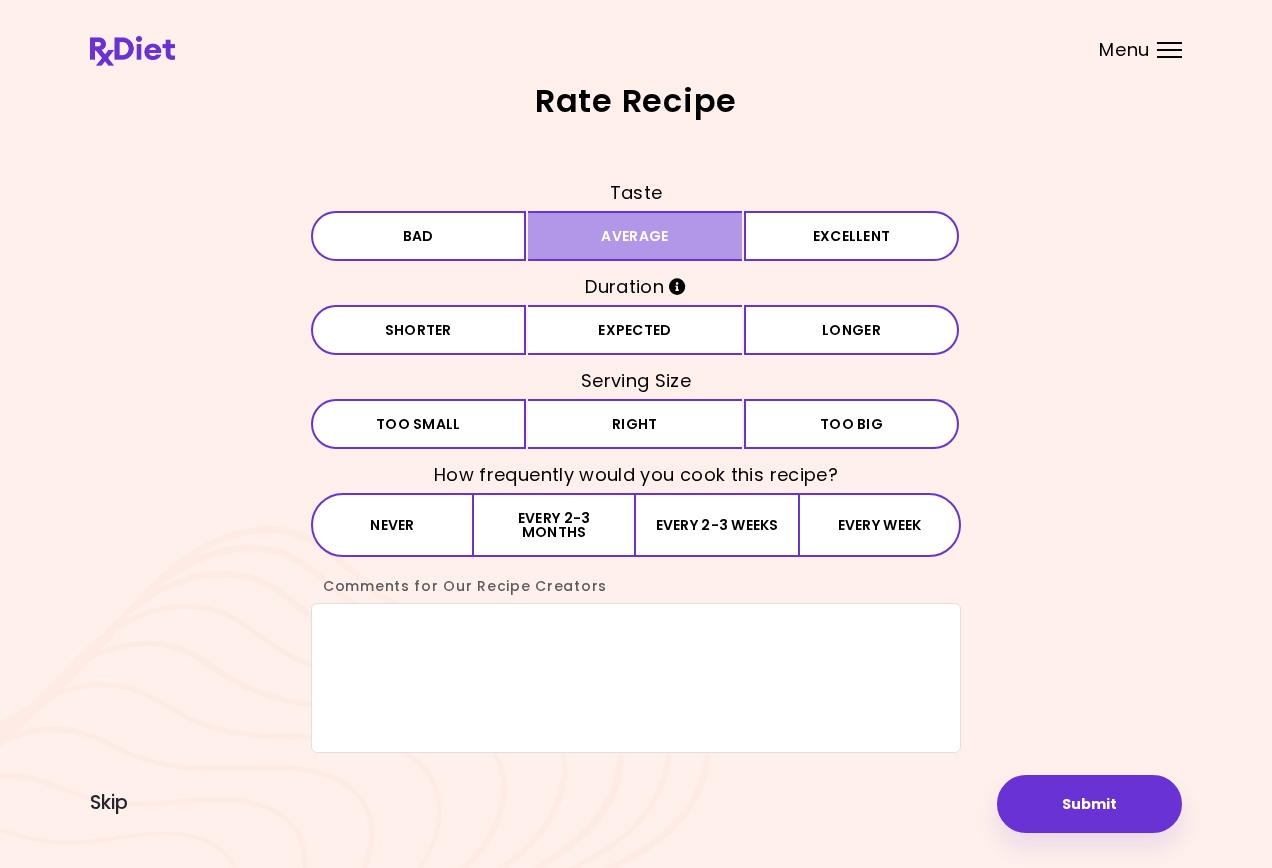 click on "Average" at bounding box center (635, 236) 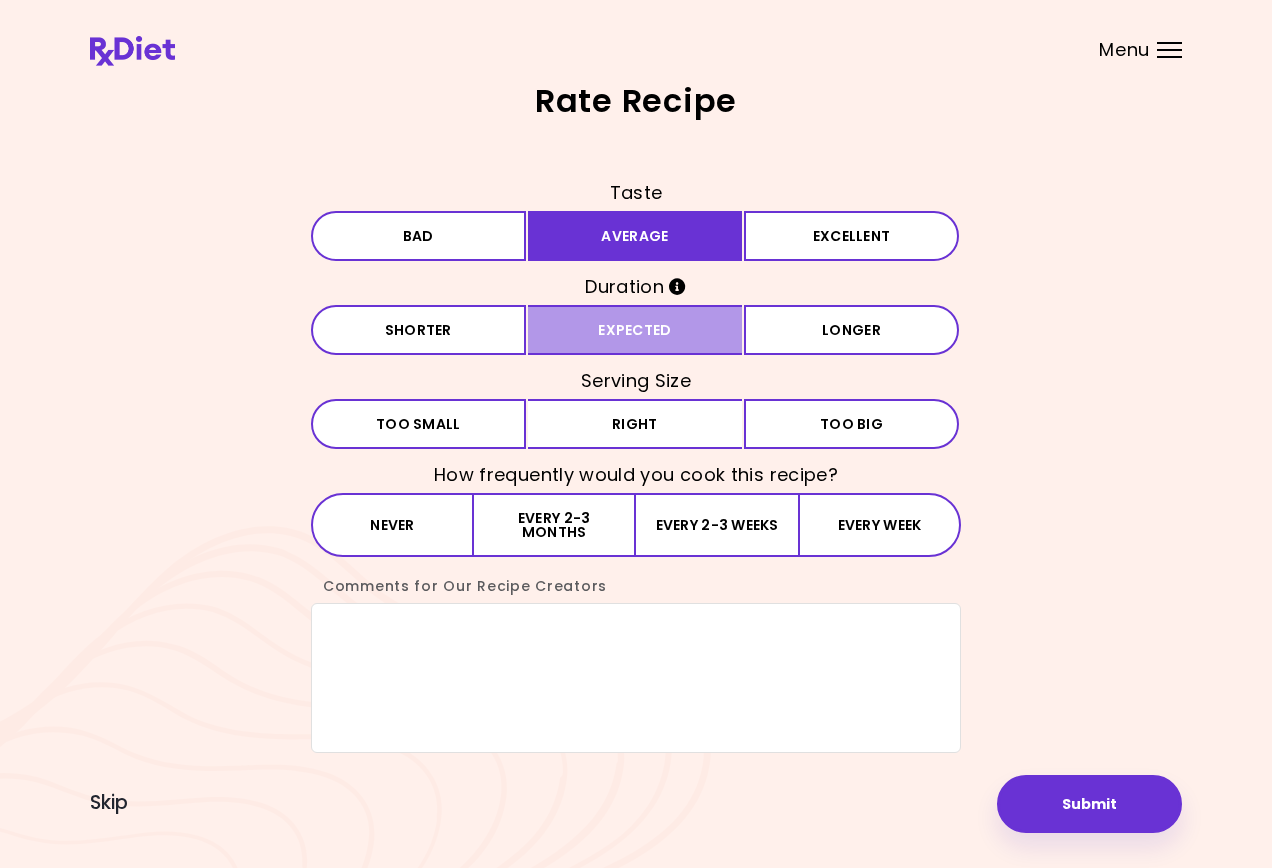 click on "Expected" at bounding box center [635, 330] 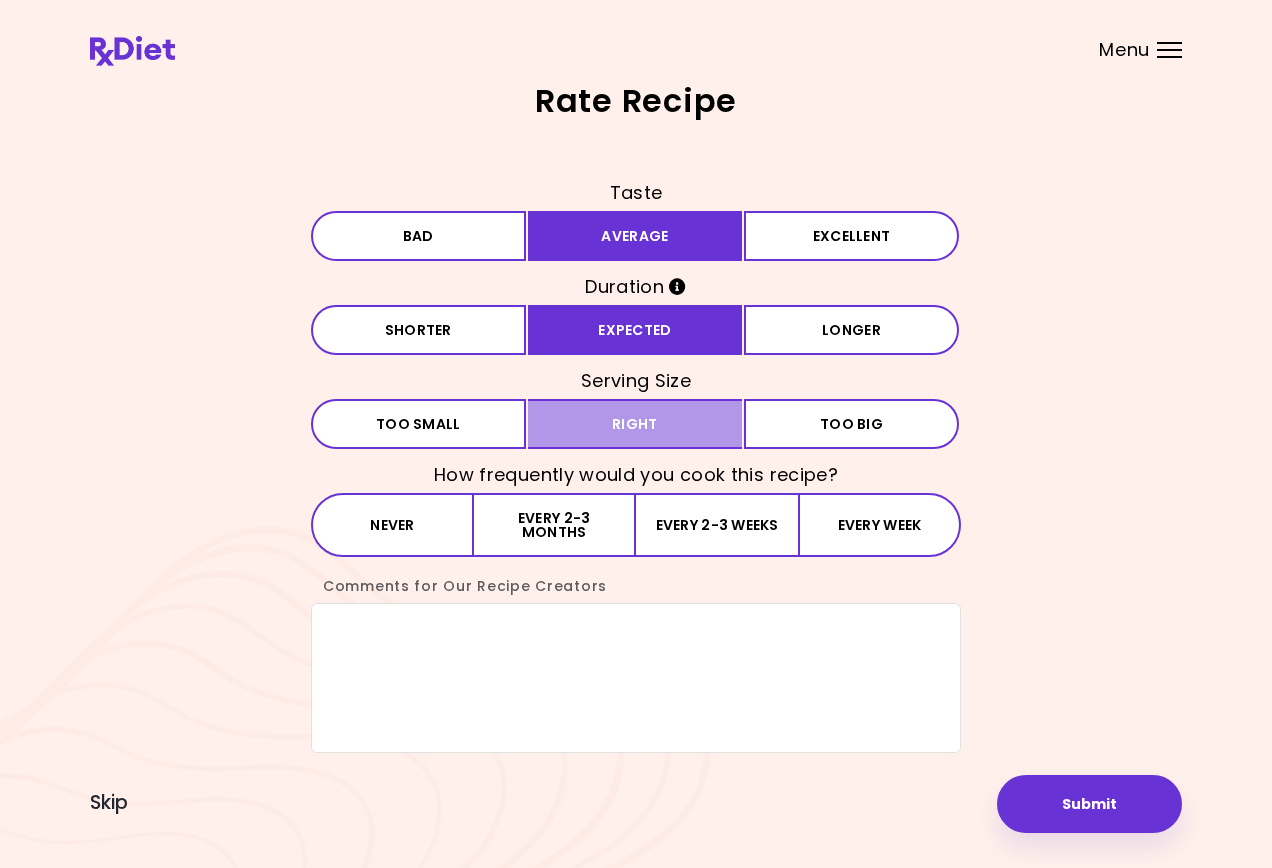 click on "Right" at bounding box center (635, 424) 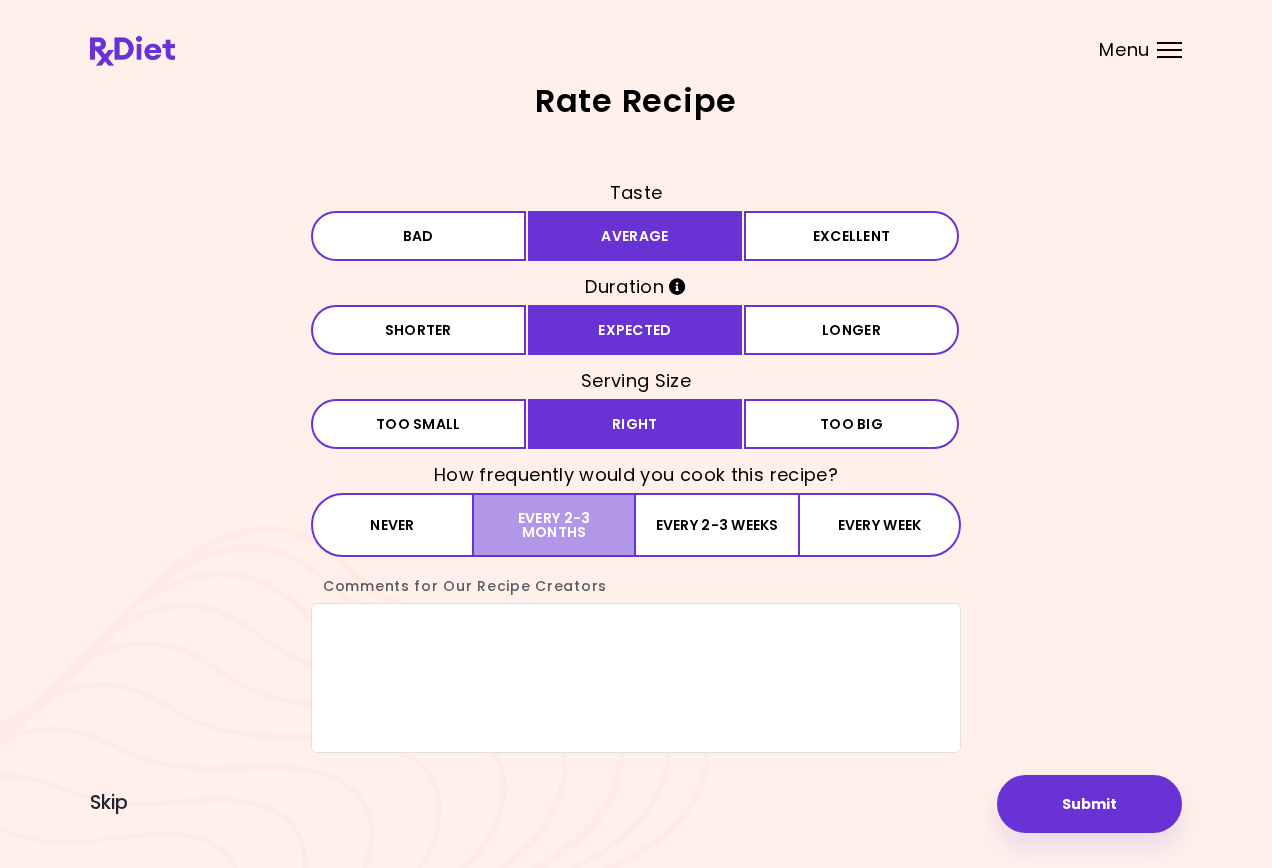 click on "Every 2-3 months" at bounding box center (555, 525) 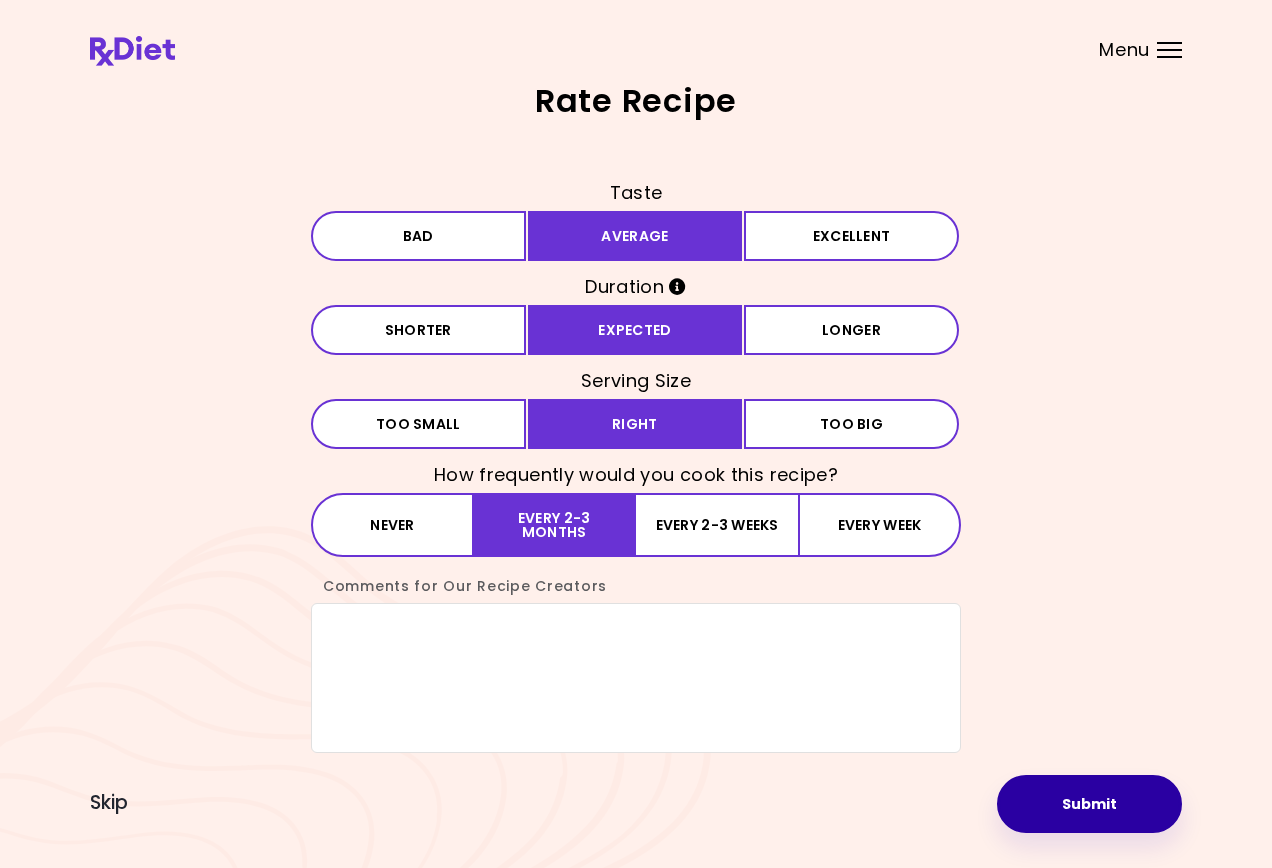 click on "Submit" at bounding box center [1089, 804] 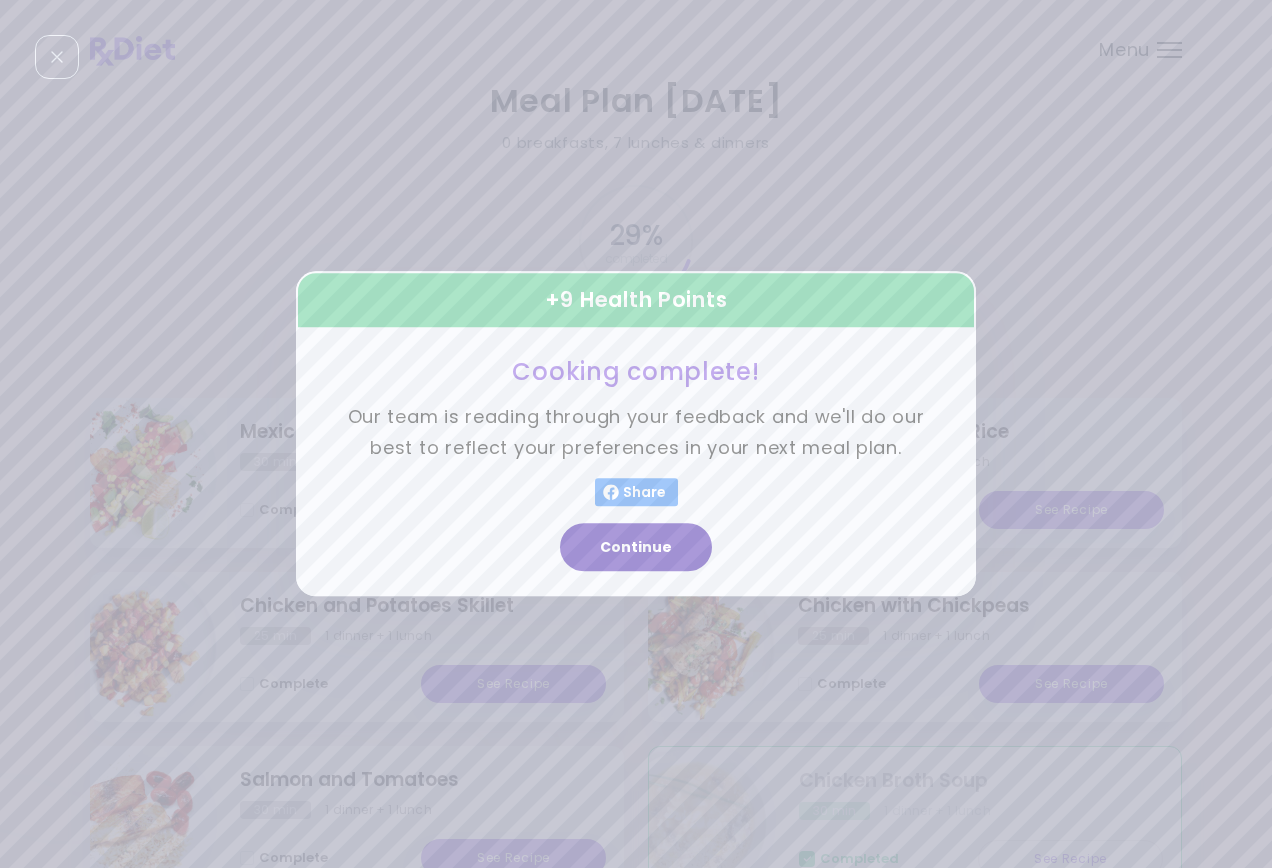 click on "Continue" at bounding box center [636, 548] 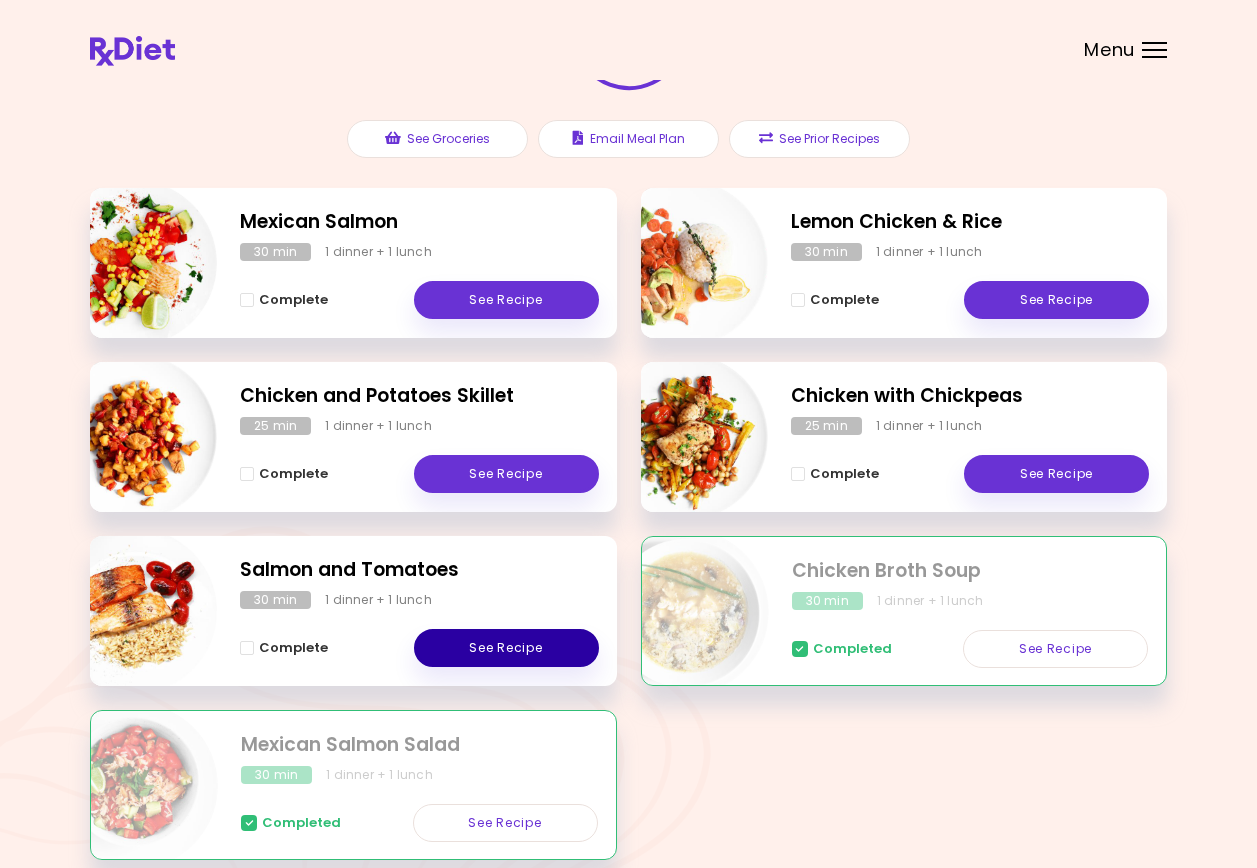 scroll, scrollTop: 311, scrollLeft: 0, axis: vertical 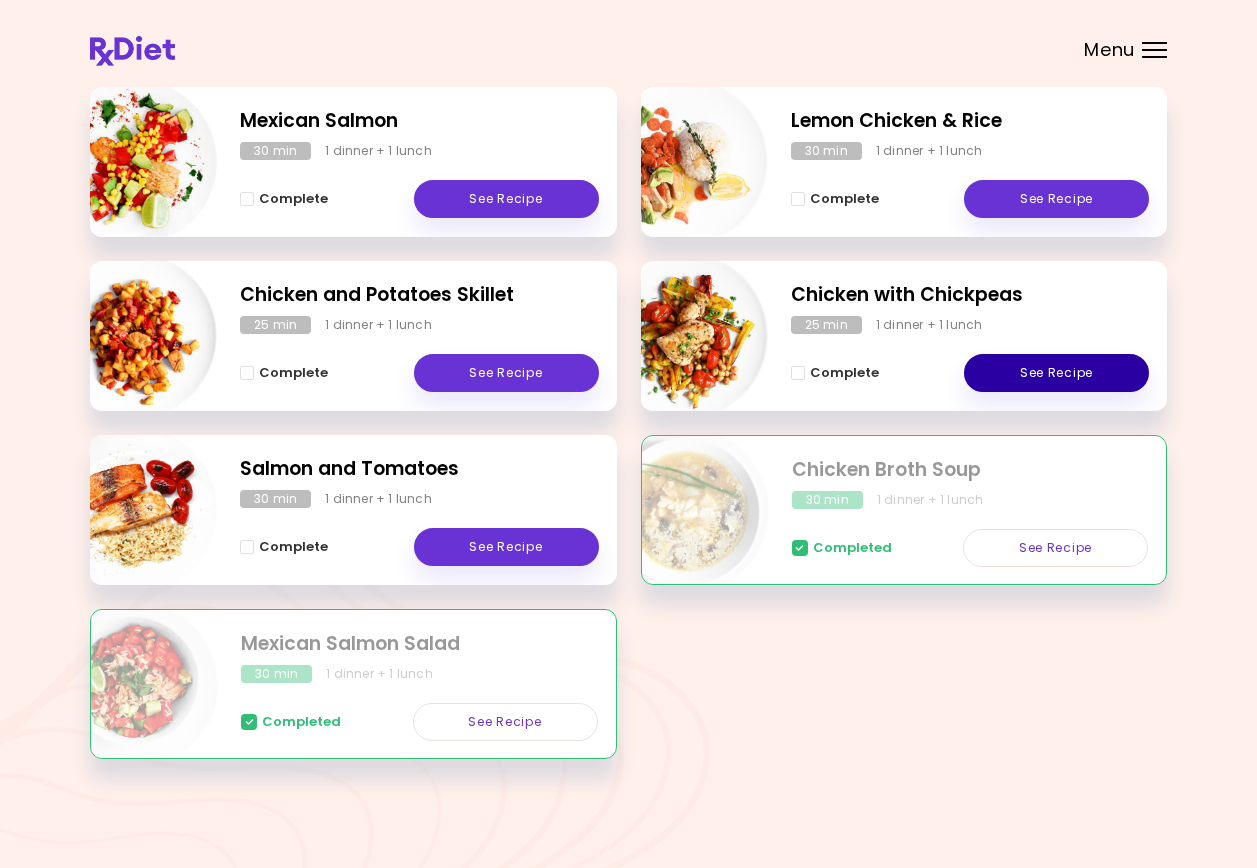 click on "See Recipe" at bounding box center (1056, 373) 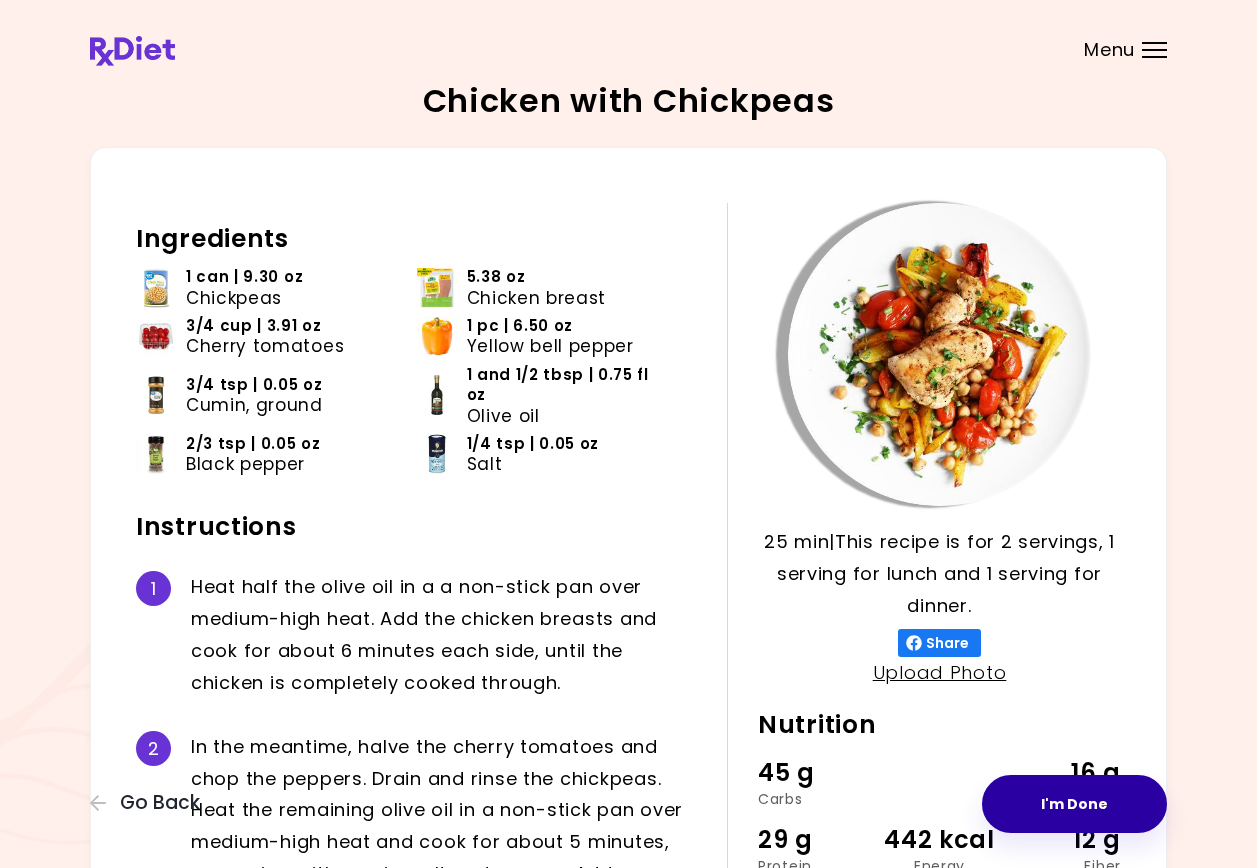 click on "I'm Done" at bounding box center [1074, 804] 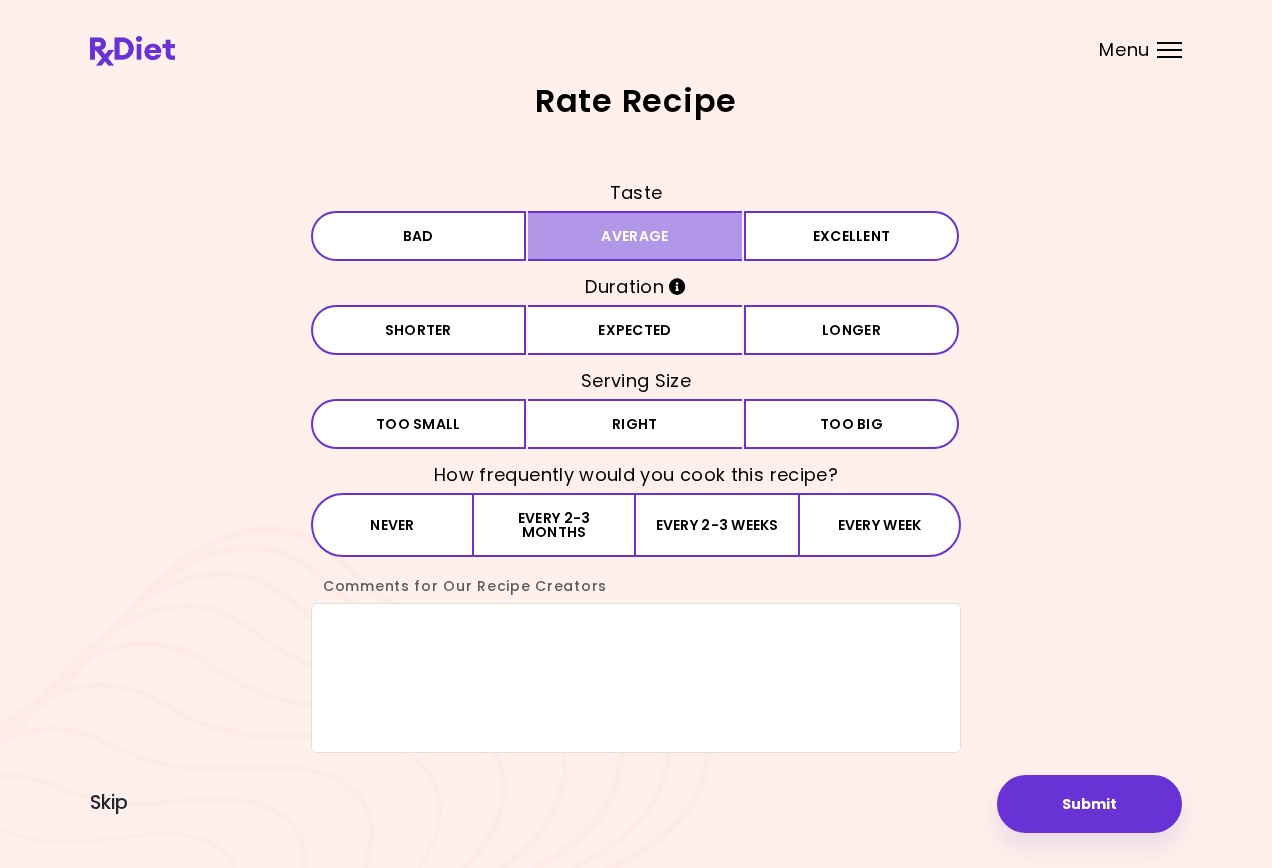 click on "Average" at bounding box center (635, 236) 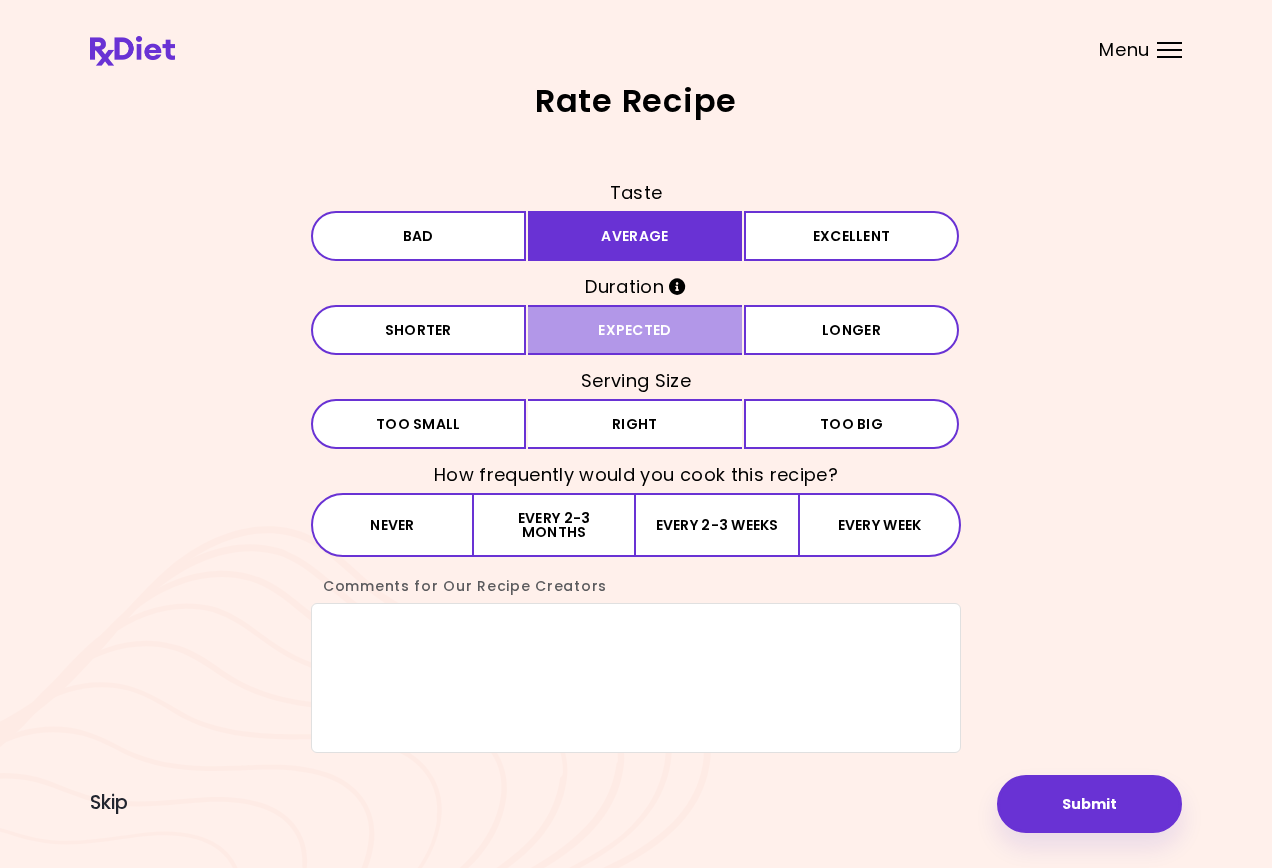 click on "Expected" at bounding box center (635, 330) 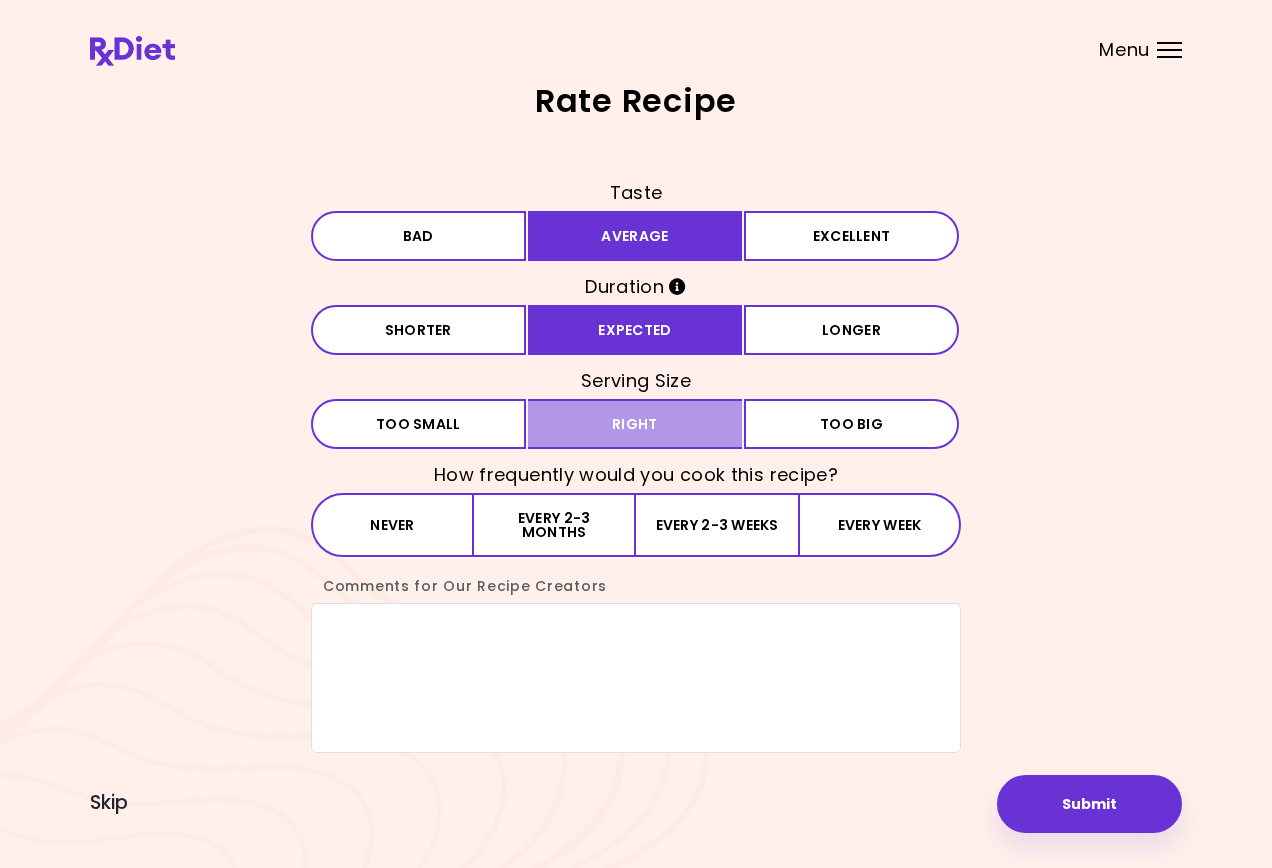 click on "Right" at bounding box center (635, 424) 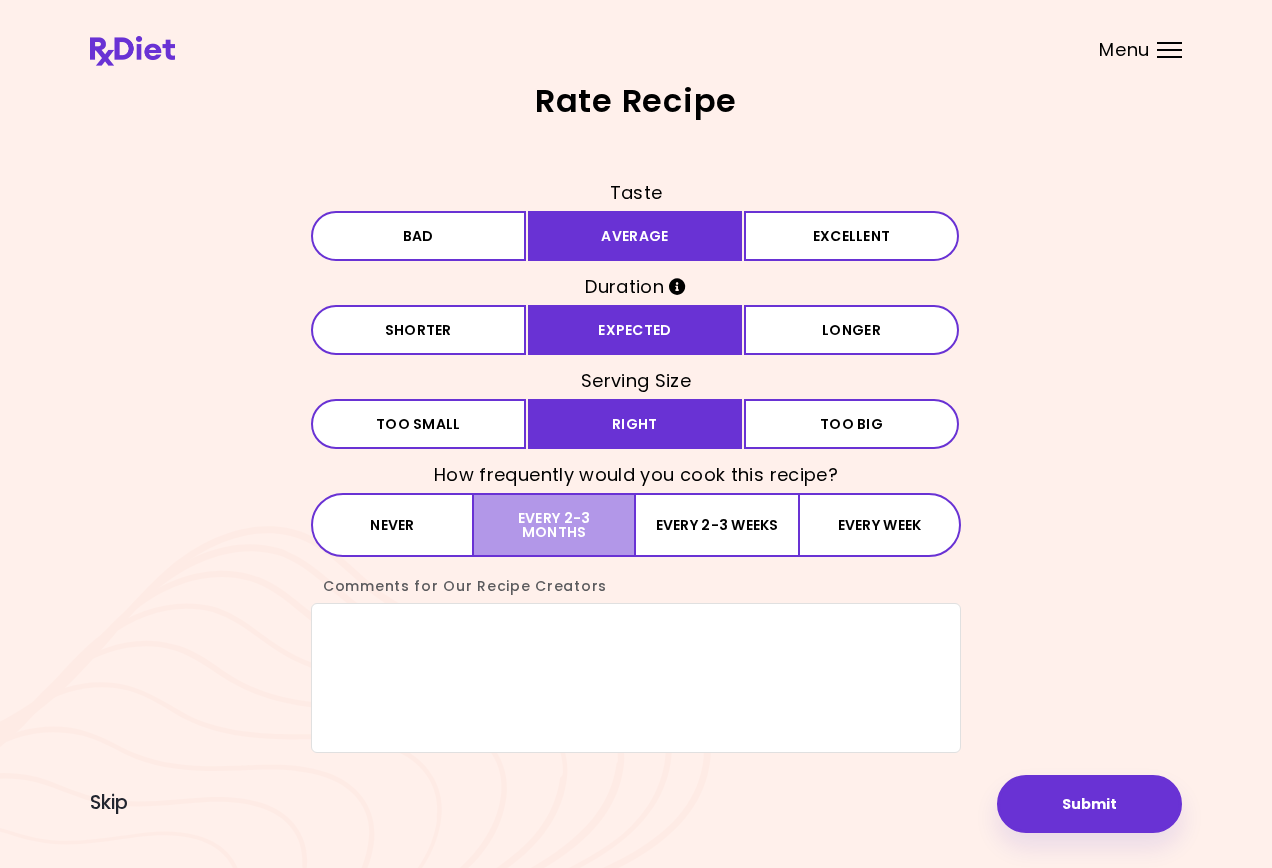 click on "Every 2-3 months" at bounding box center (555, 525) 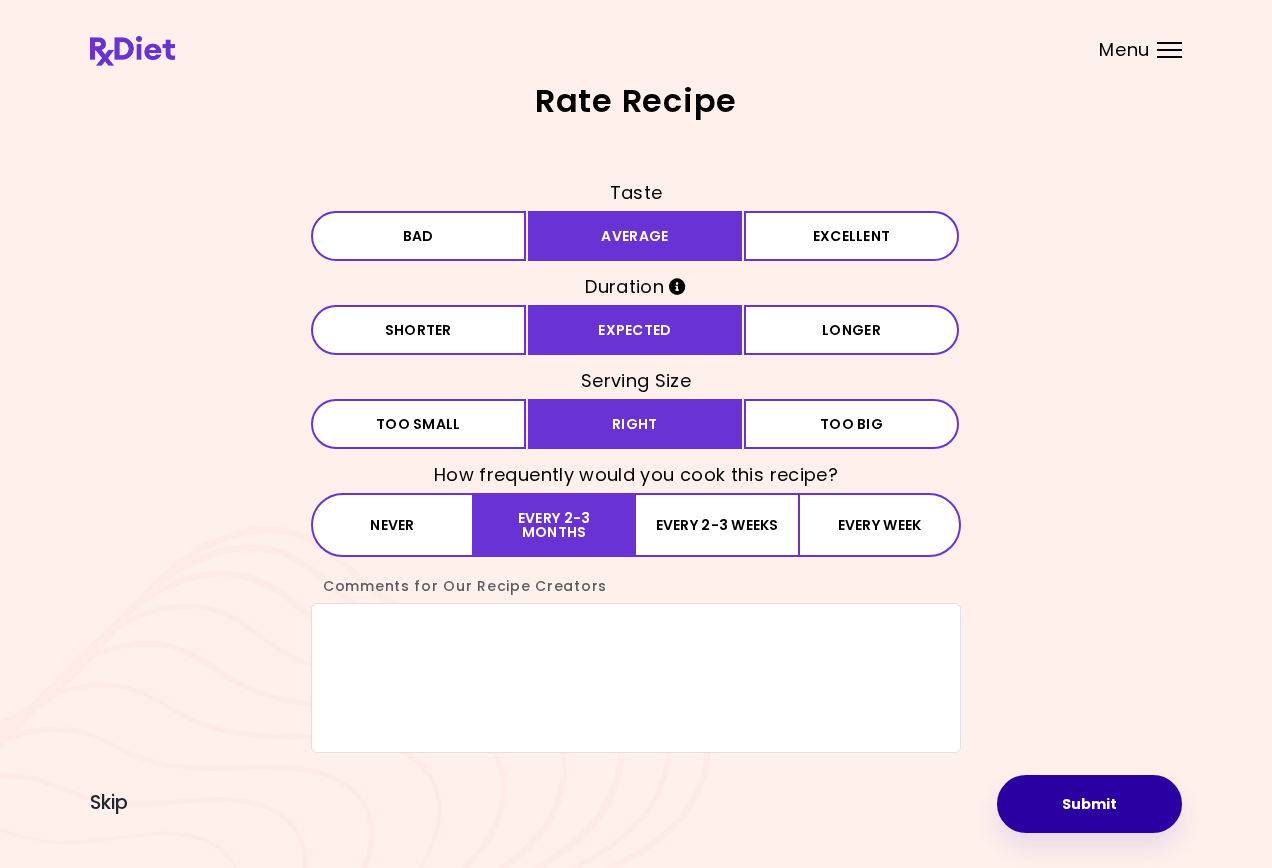 click on "Submit" at bounding box center (1089, 804) 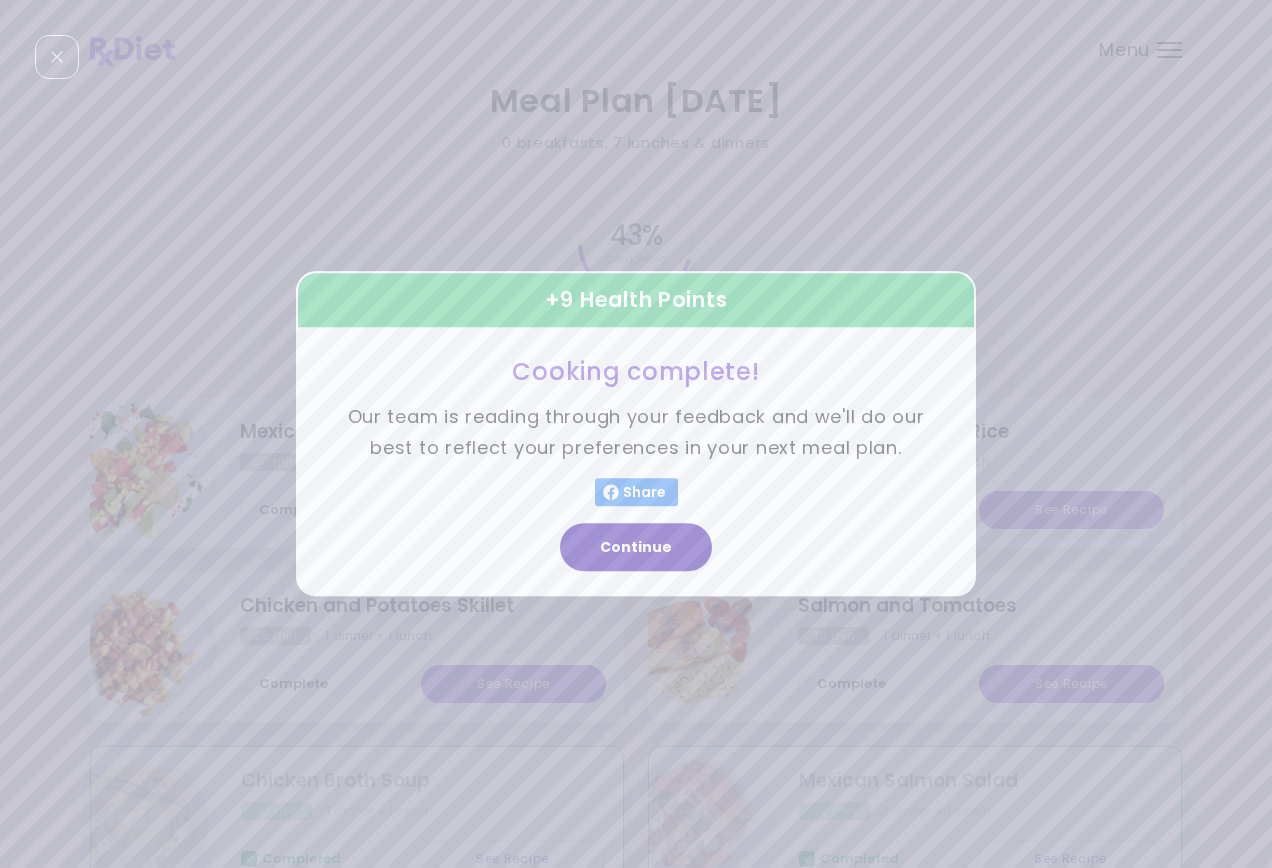 click on "Continue" at bounding box center (636, 548) 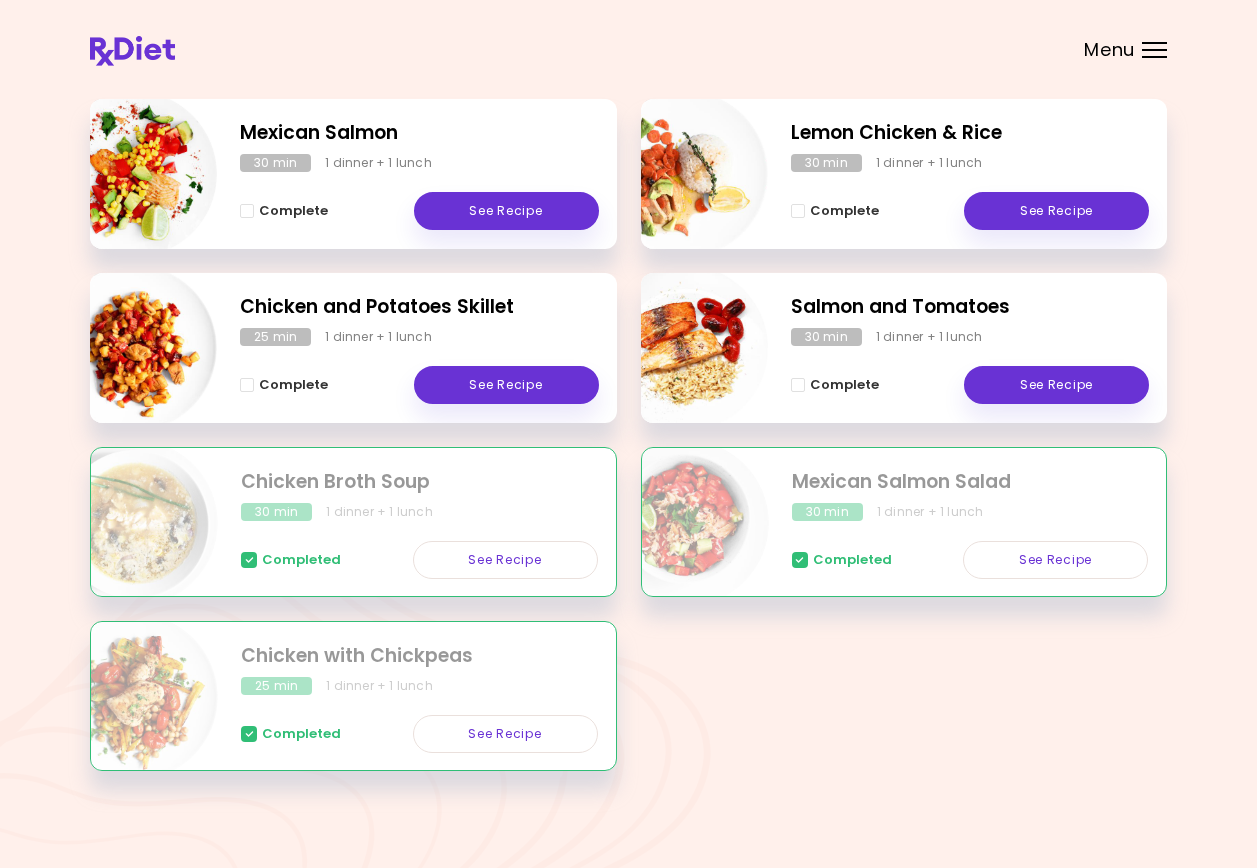 scroll, scrollTop: 300, scrollLeft: 0, axis: vertical 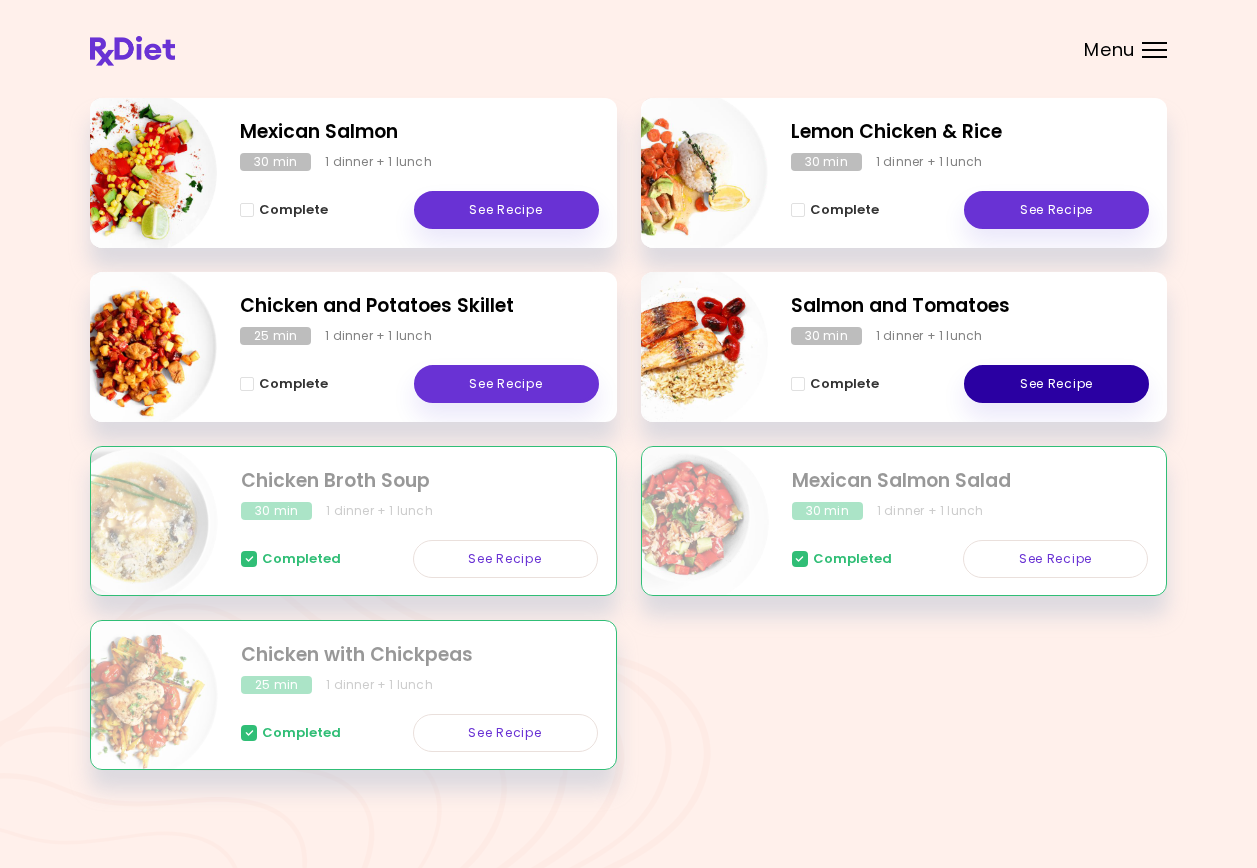click on "See Recipe" at bounding box center (1056, 384) 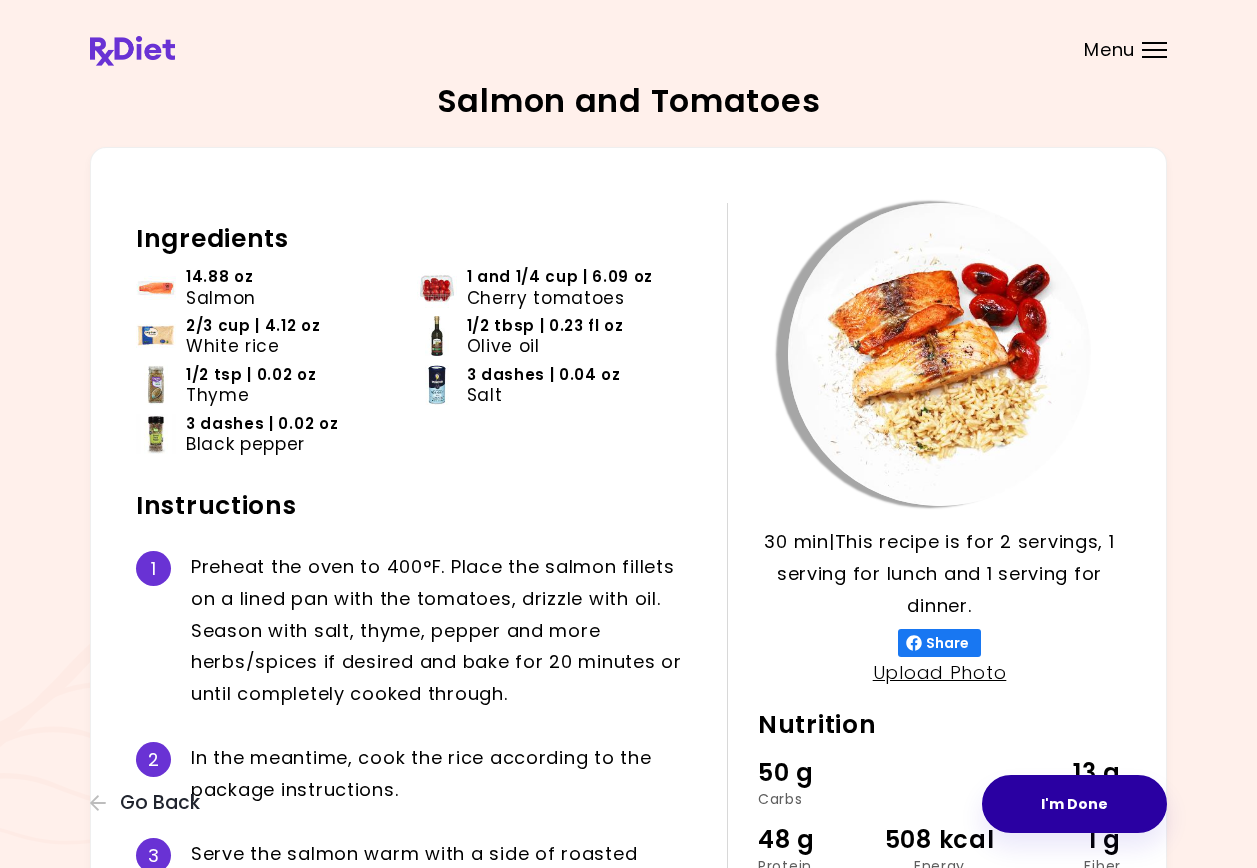 click on "I'm Done" at bounding box center (1074, 804) 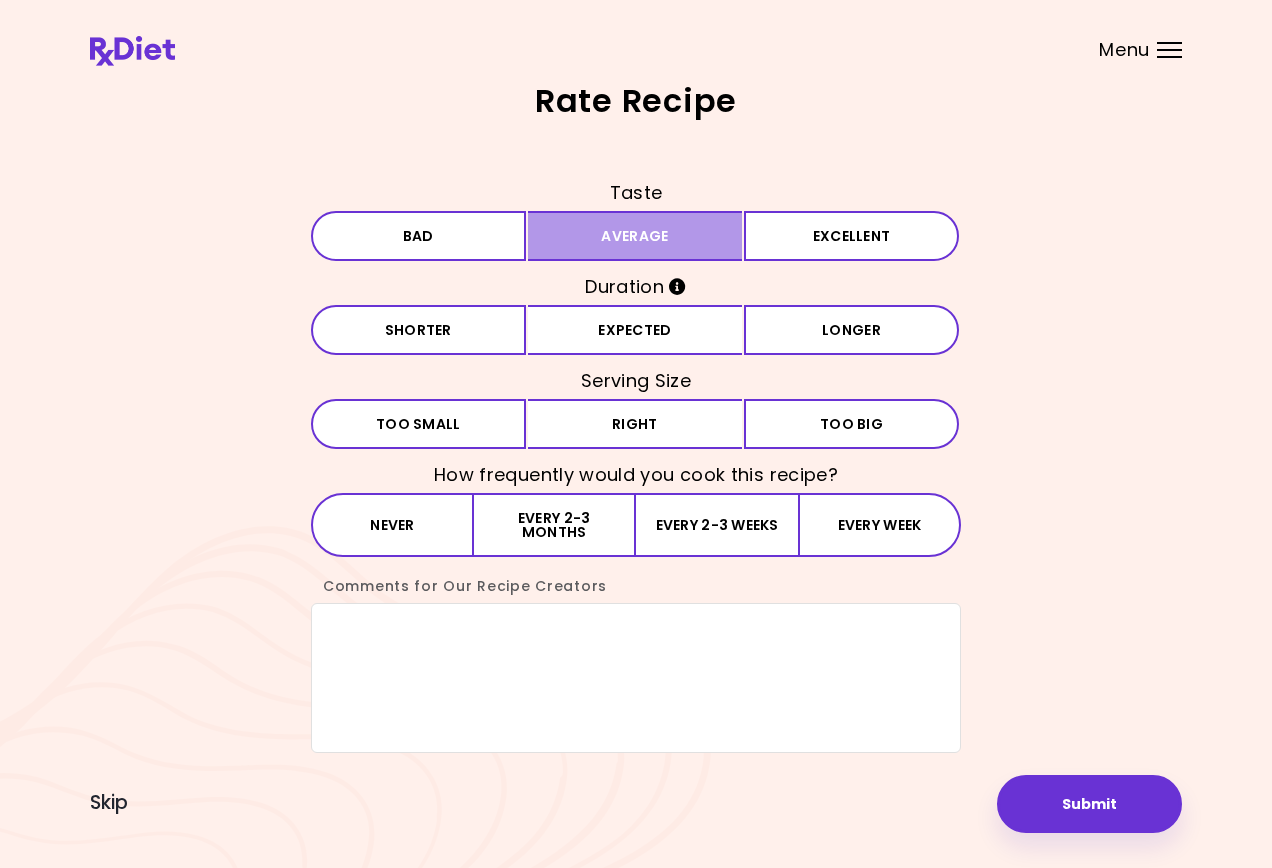 click on "Average" at bounding box center (635, 236) 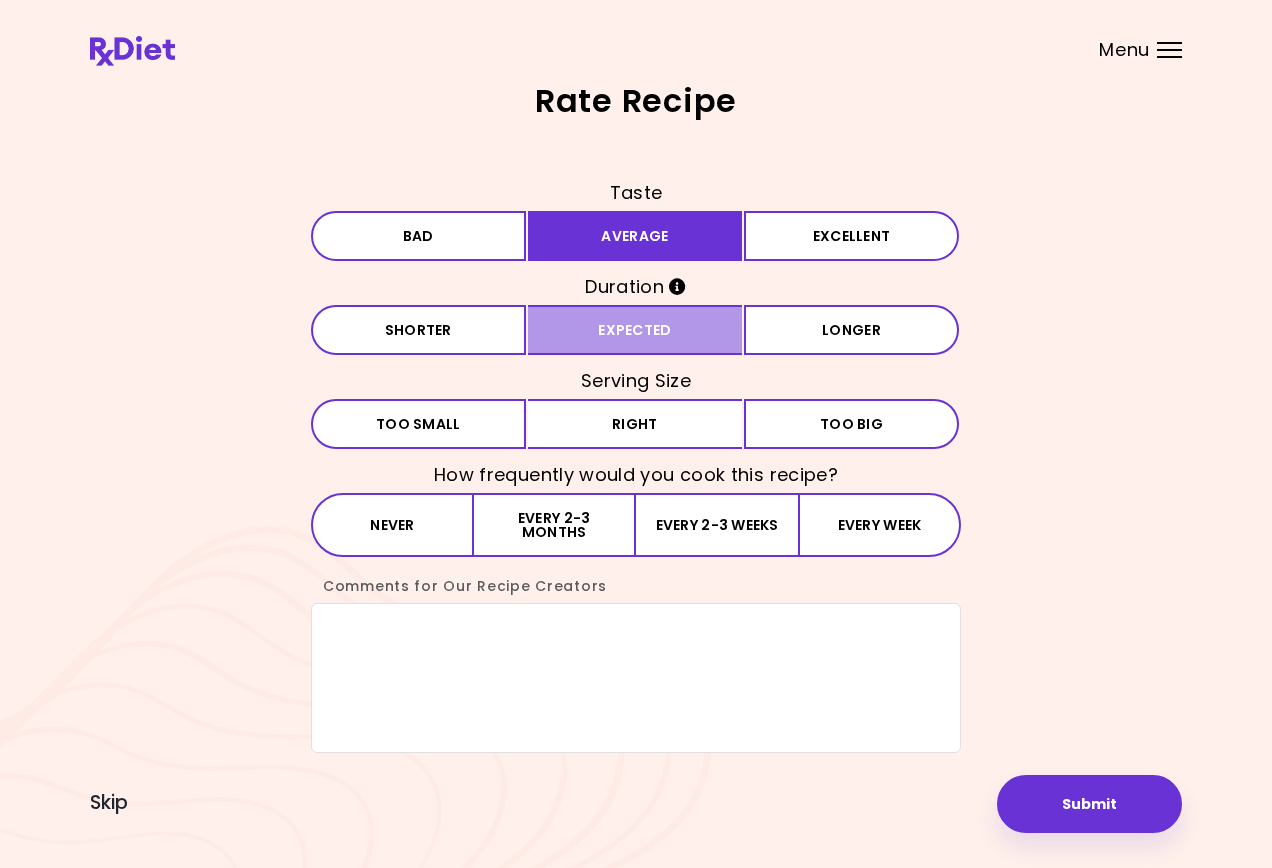 click on "Expected" at bounding box center (635, 330) 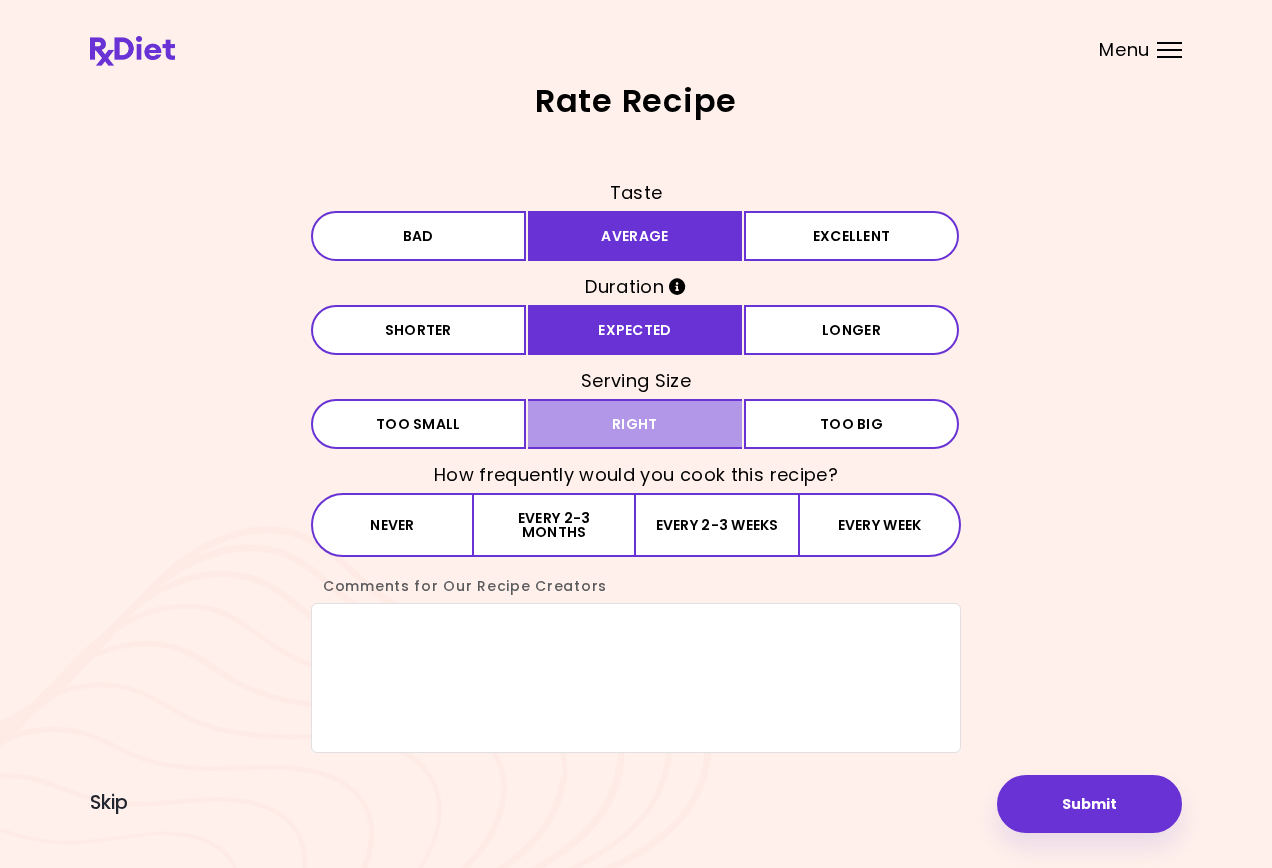click on "Right" at bounding box center (635, 424) 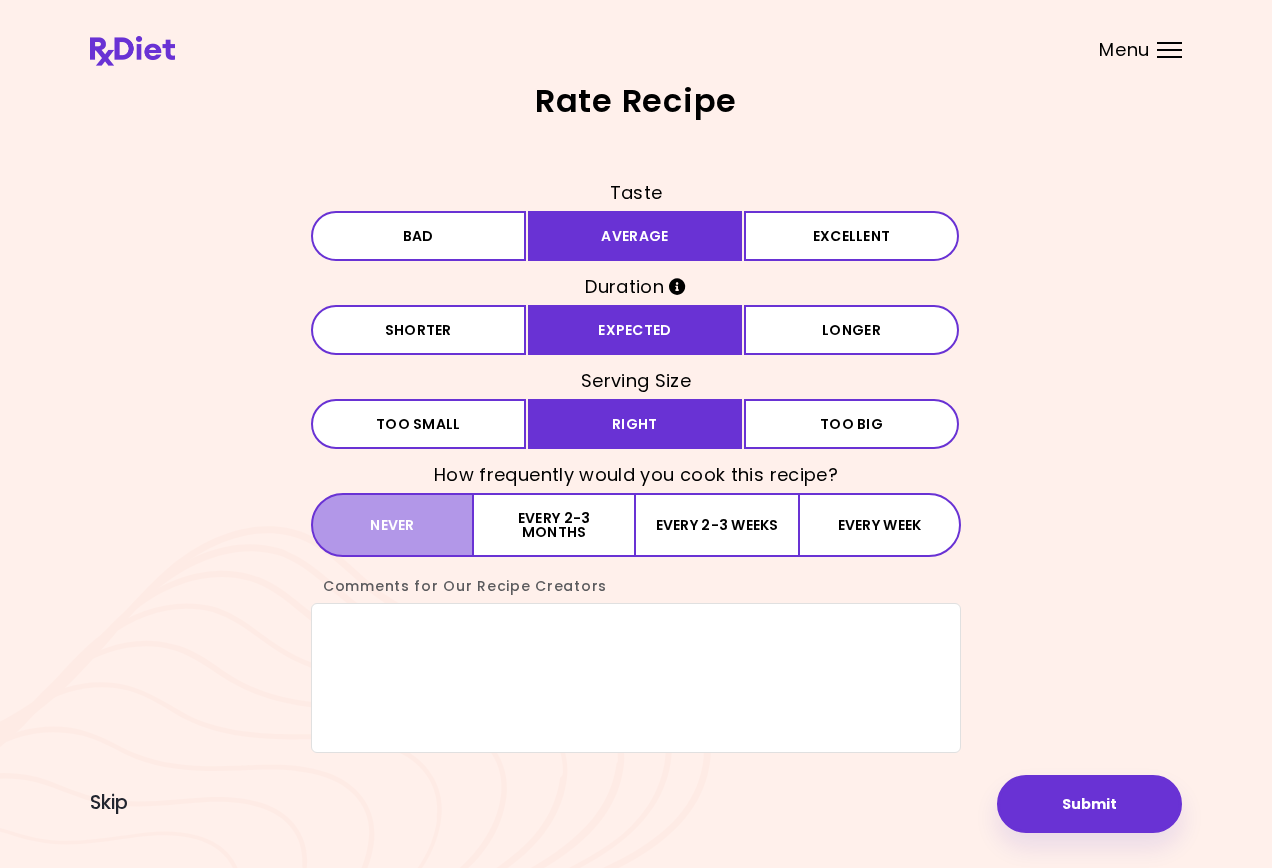 click on "Never" at bounding box center (392, 525) 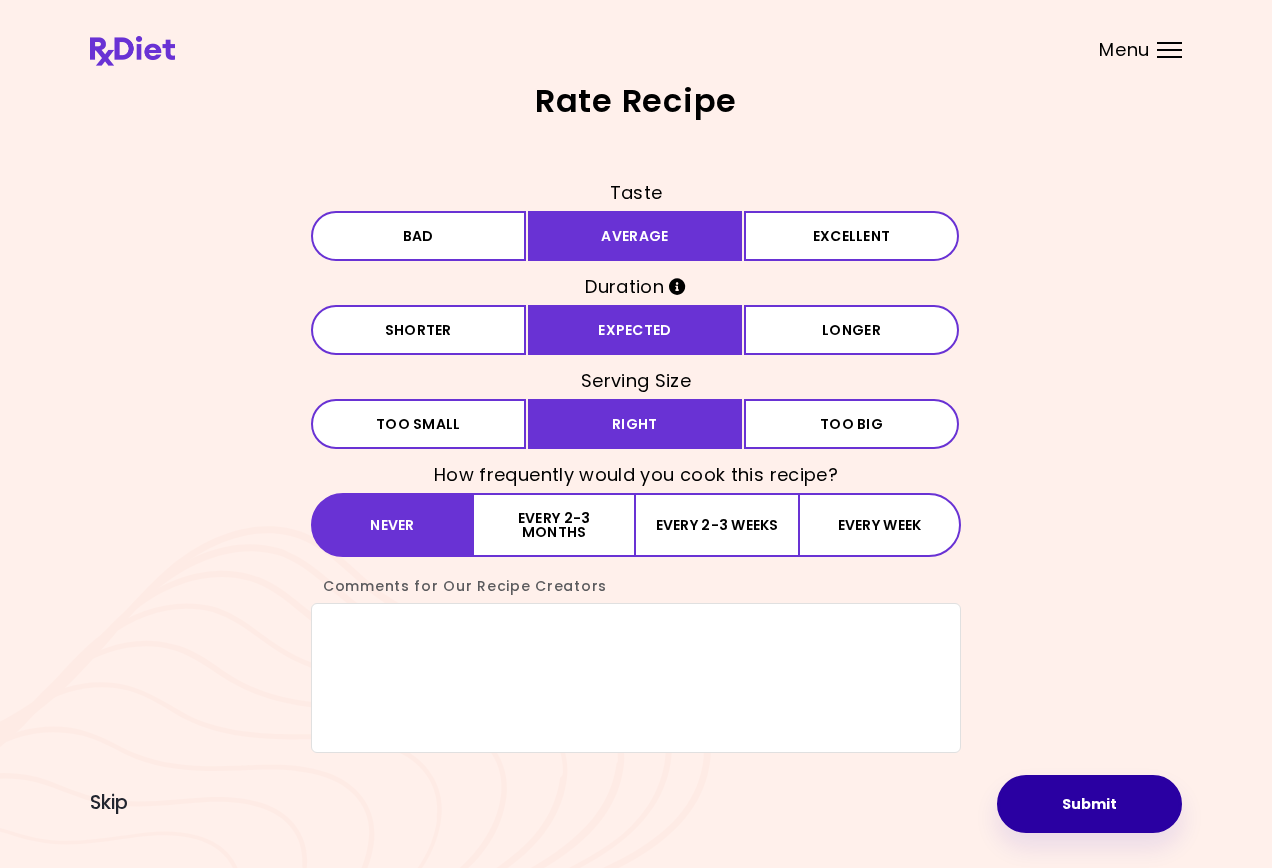 click on "Submit" at bounding box center [1089, 804] 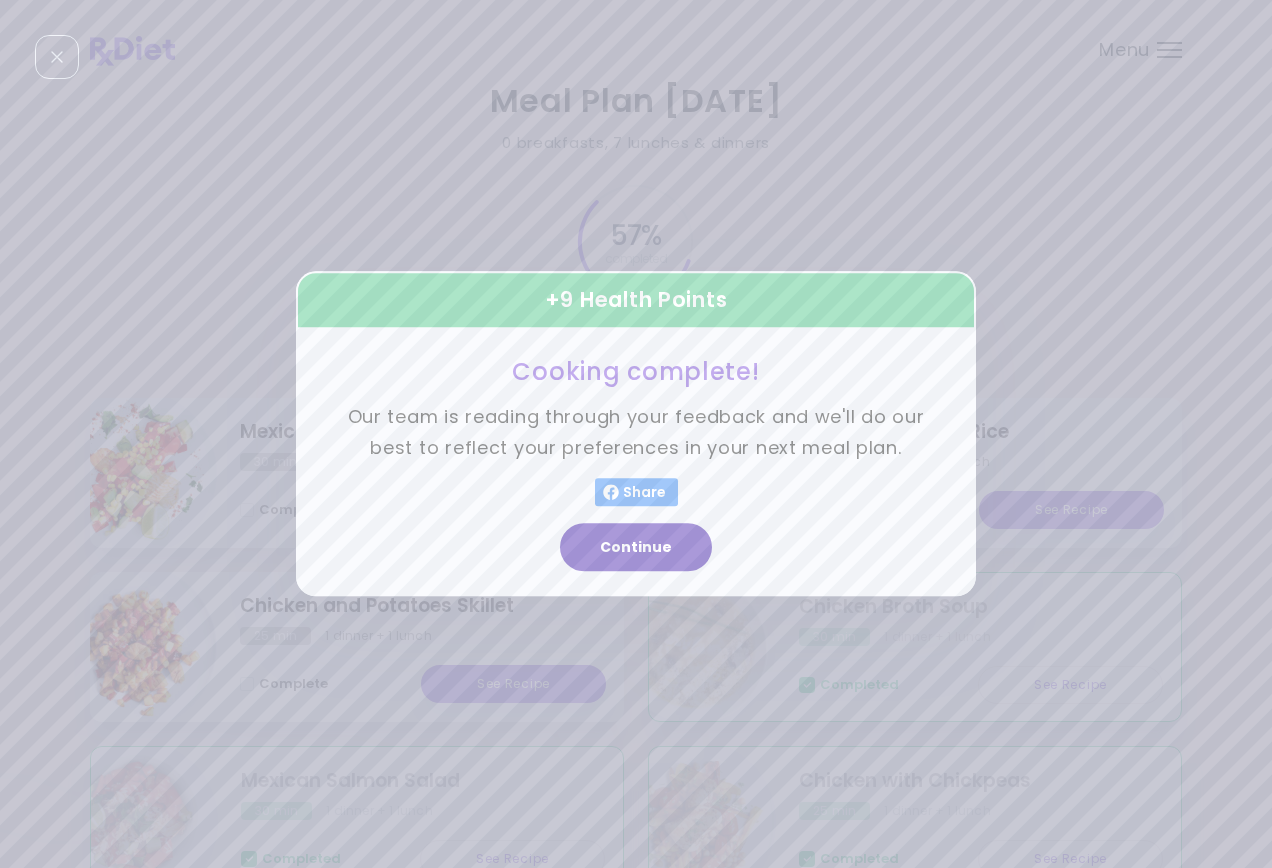 click on "Continue" at bounding box center [636, 548] 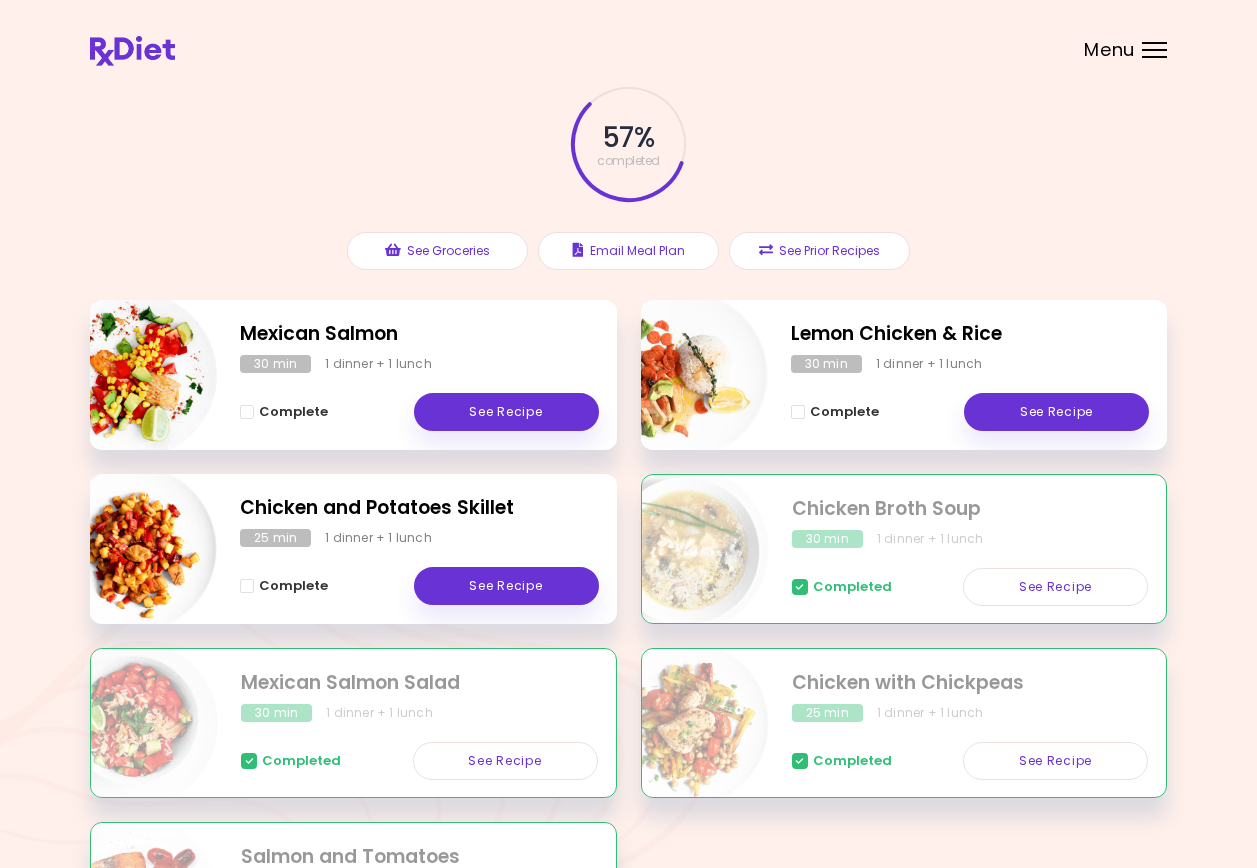 scroll, scrollTop: 11, scrollLeft: 0, axis: vertical 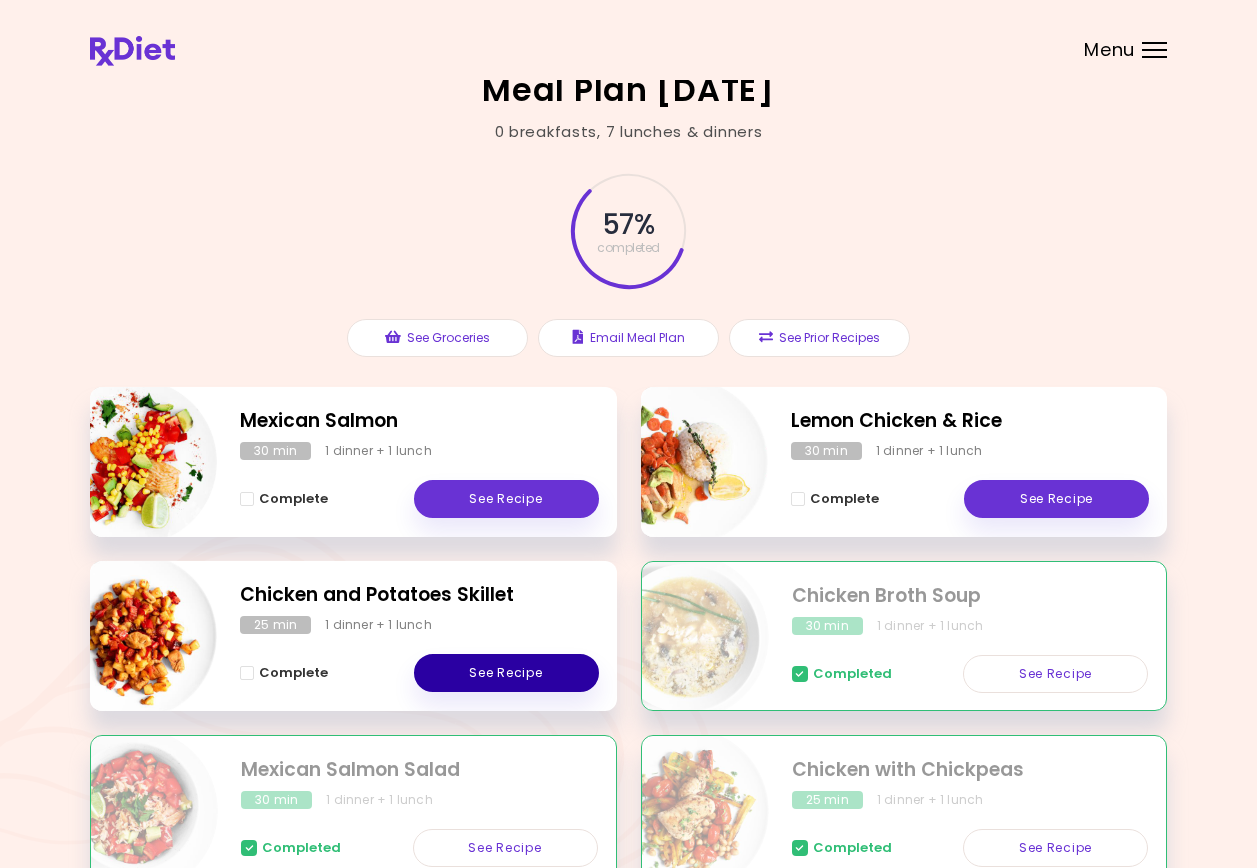 click on "See Recipe" at bounding box center [506, 673] 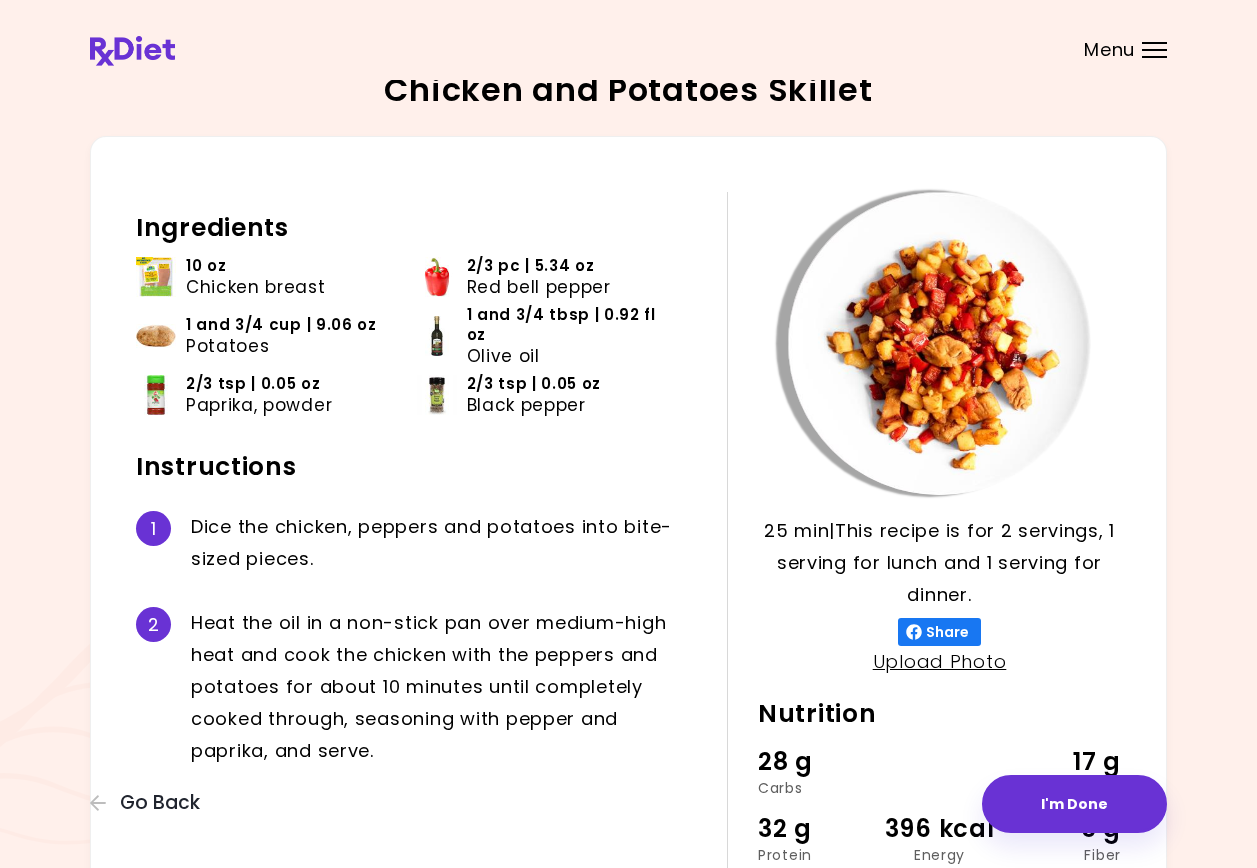 scroll, scrollTop: 0, scrollLeft: 0, axis: both 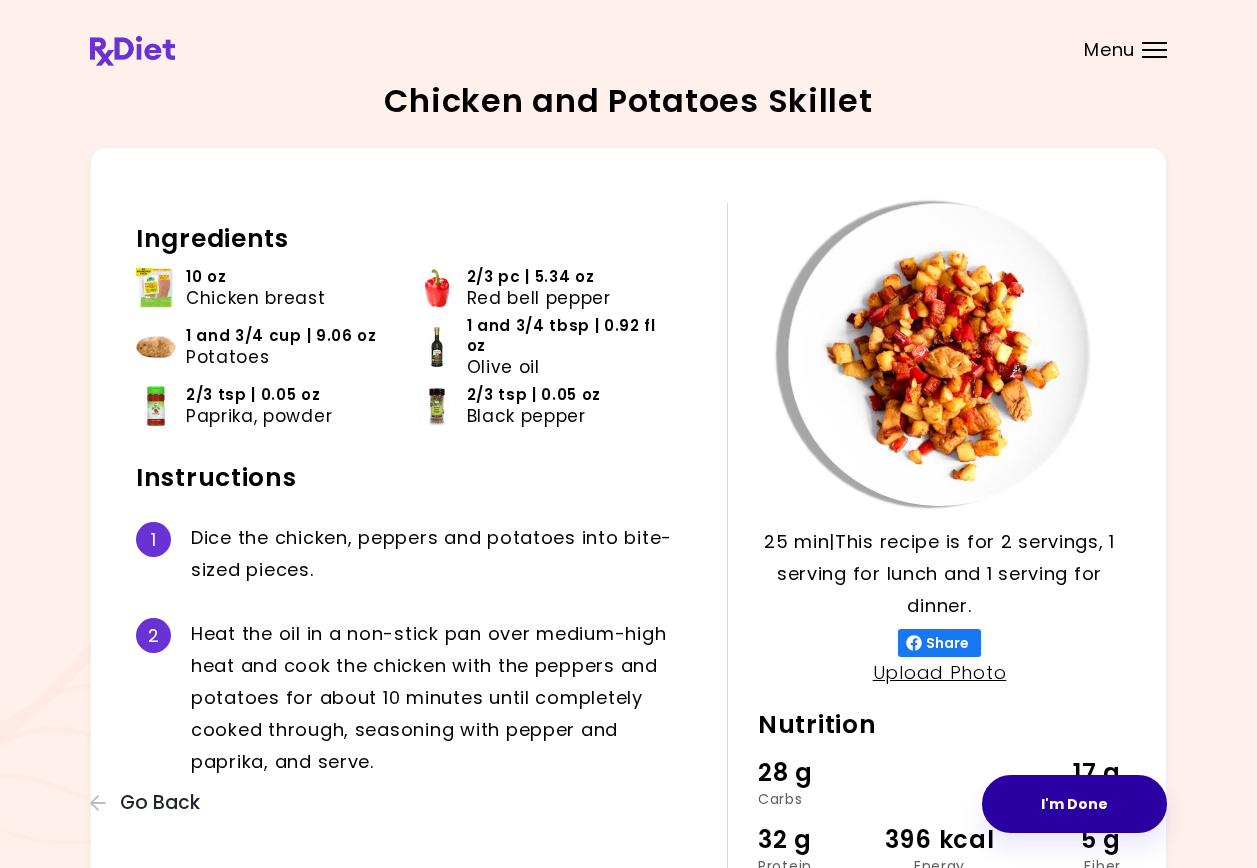 click on "I'm Done" at bounding box center (1074, 804) 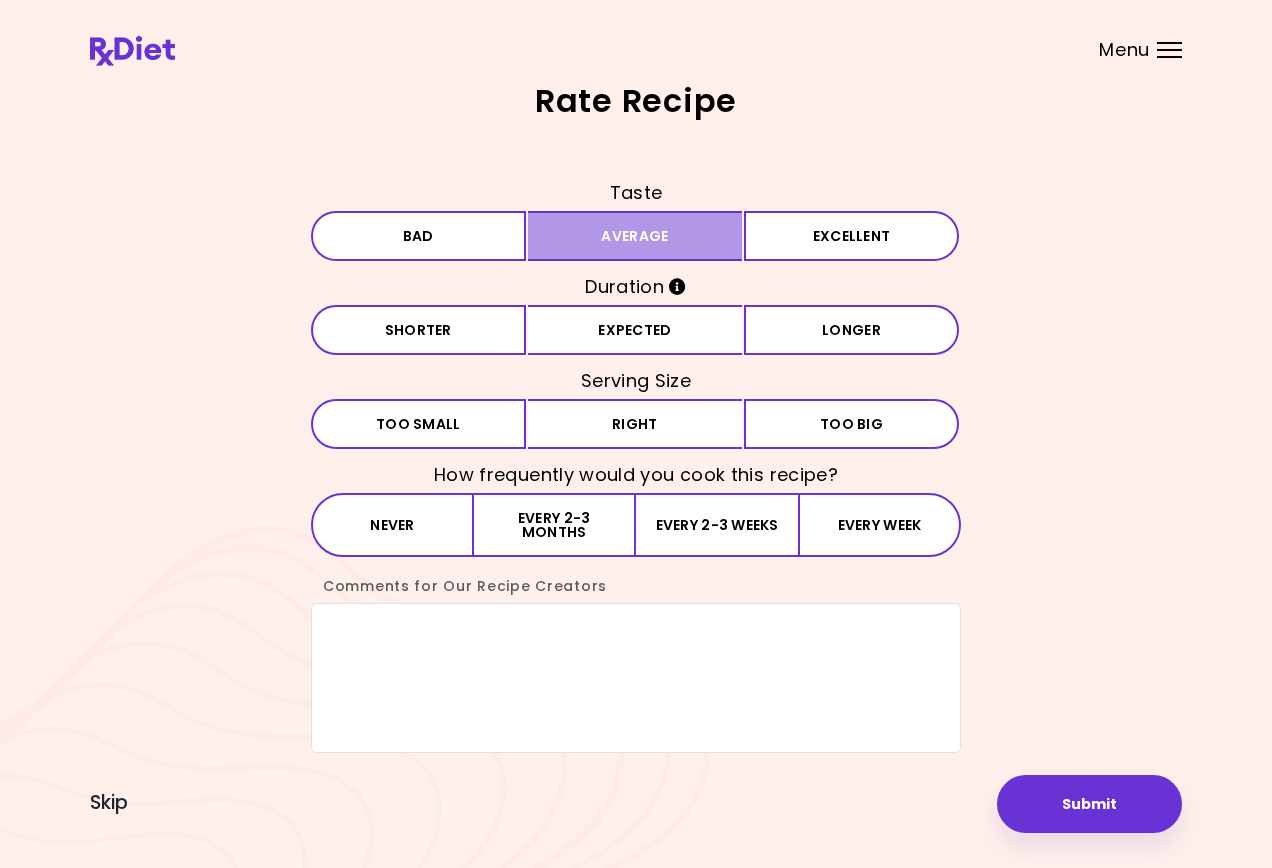 click on "Average" at bounding box center [635, 236] 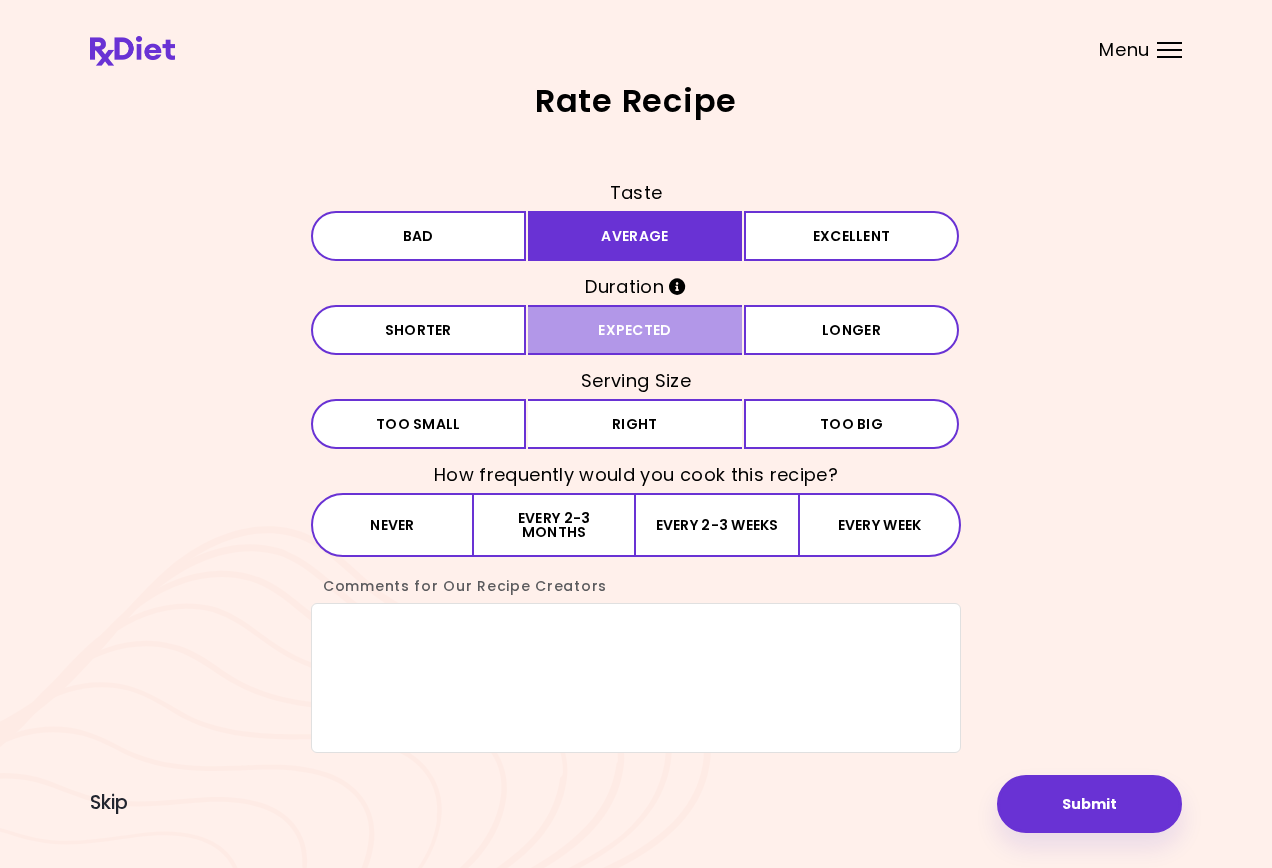 click on "Expected" at bounding box center (635, 330) 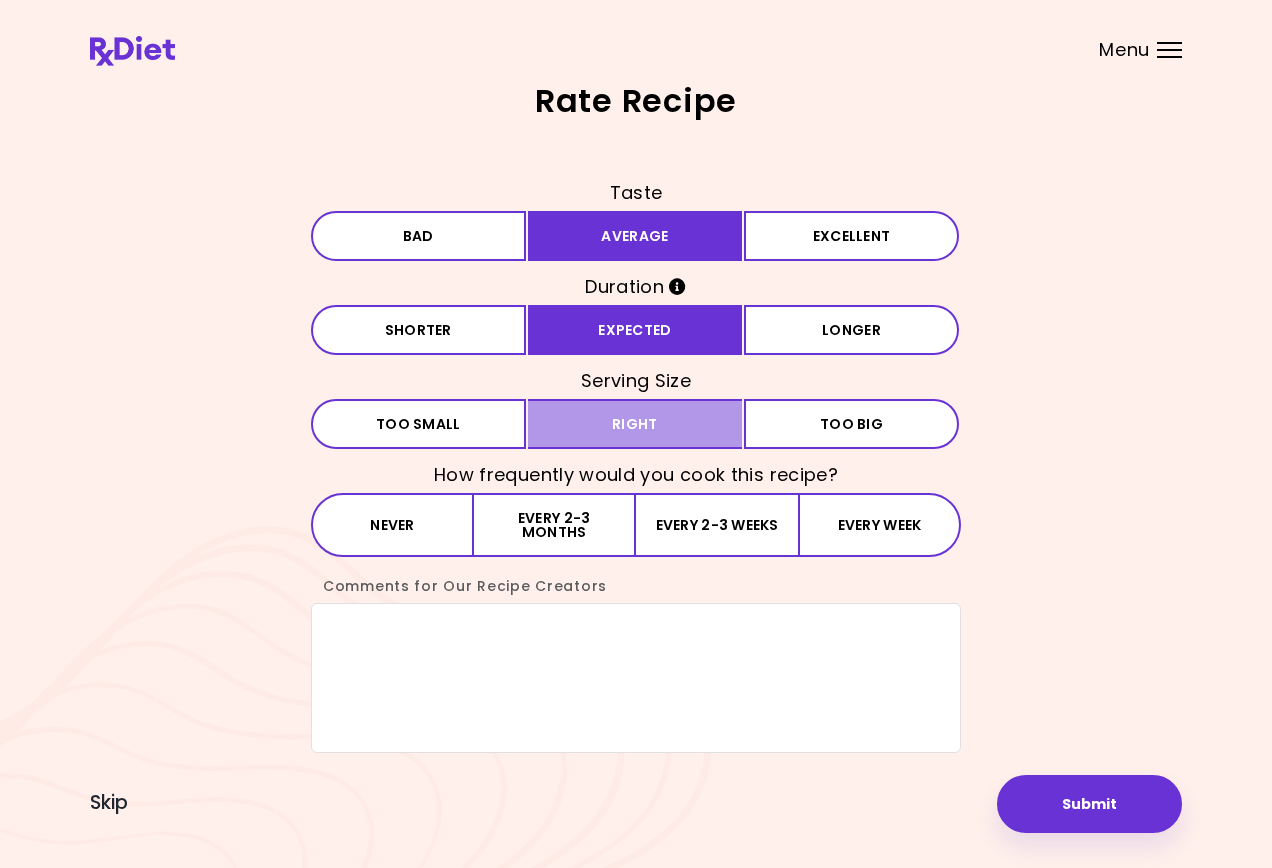 click on "Right" at bounding box center [635, 424] 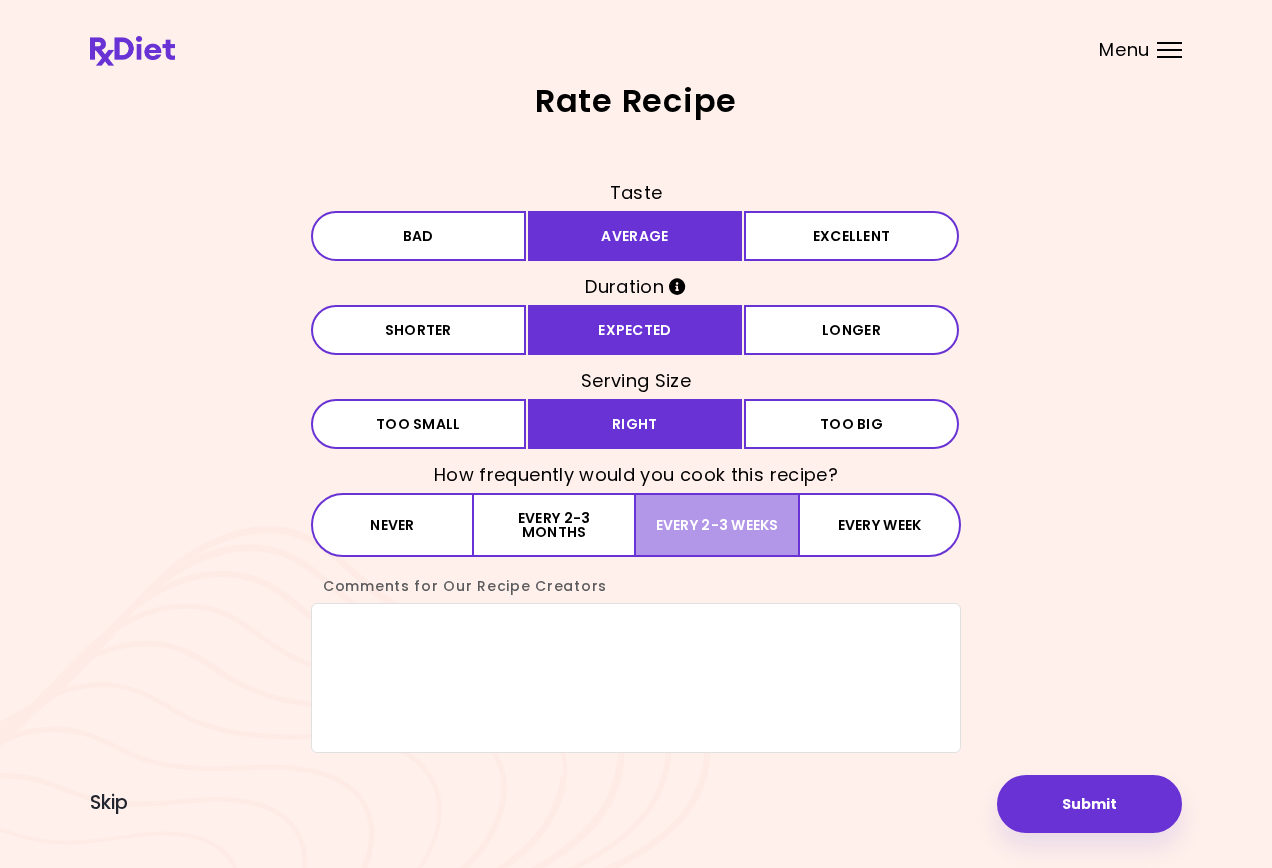 click on "Every 2-3 weeks" at bounding box center (717, 525) 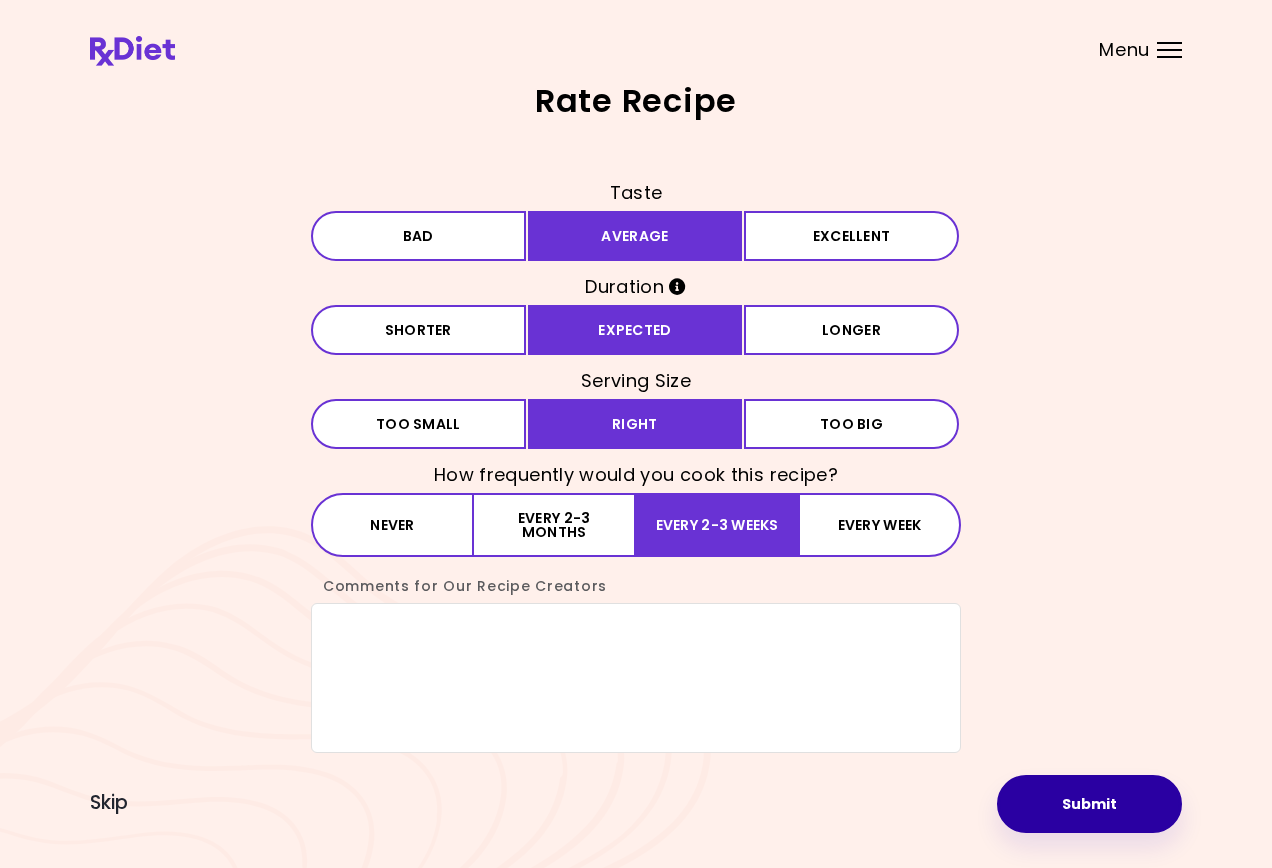 click on "Submit" at bounding box center (1089, 804) 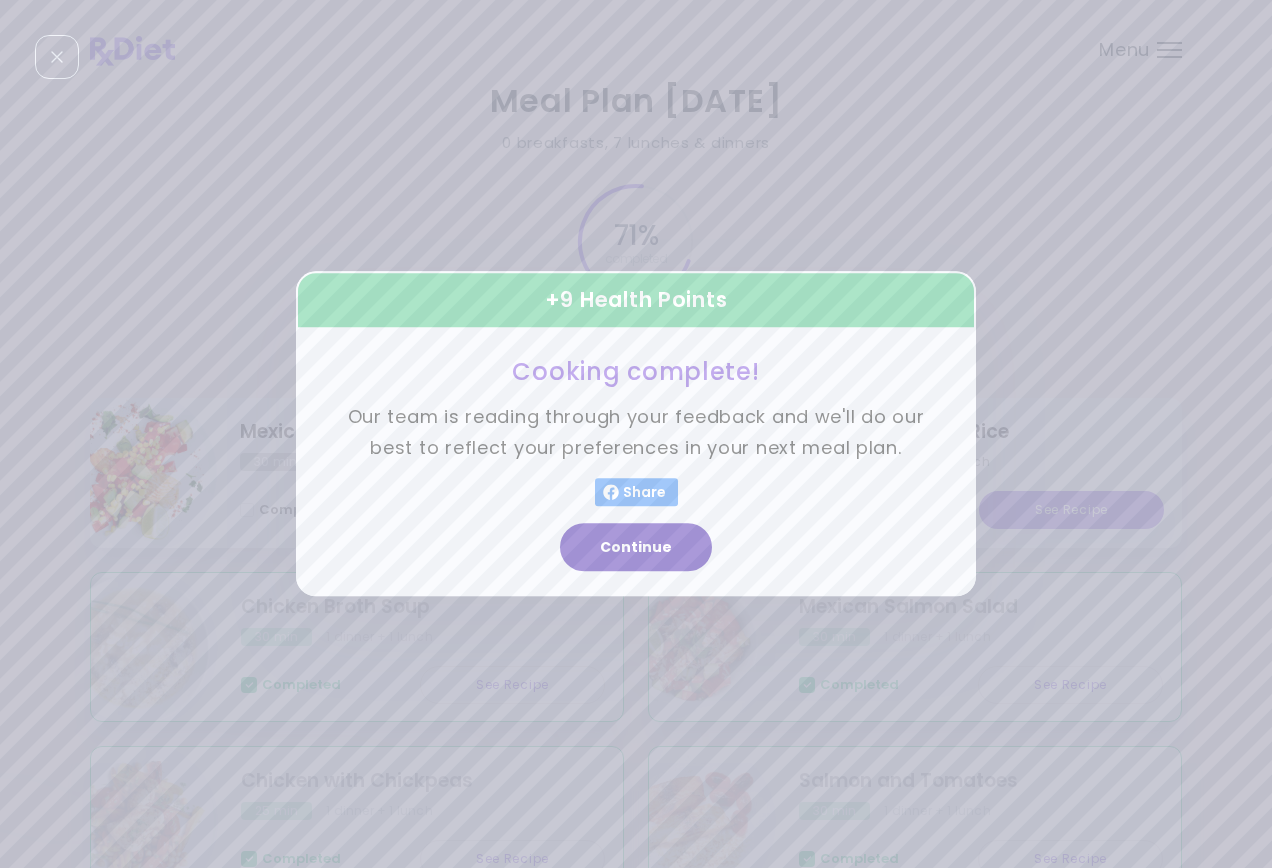 click on "Continue" at bounding box center (636, 548) 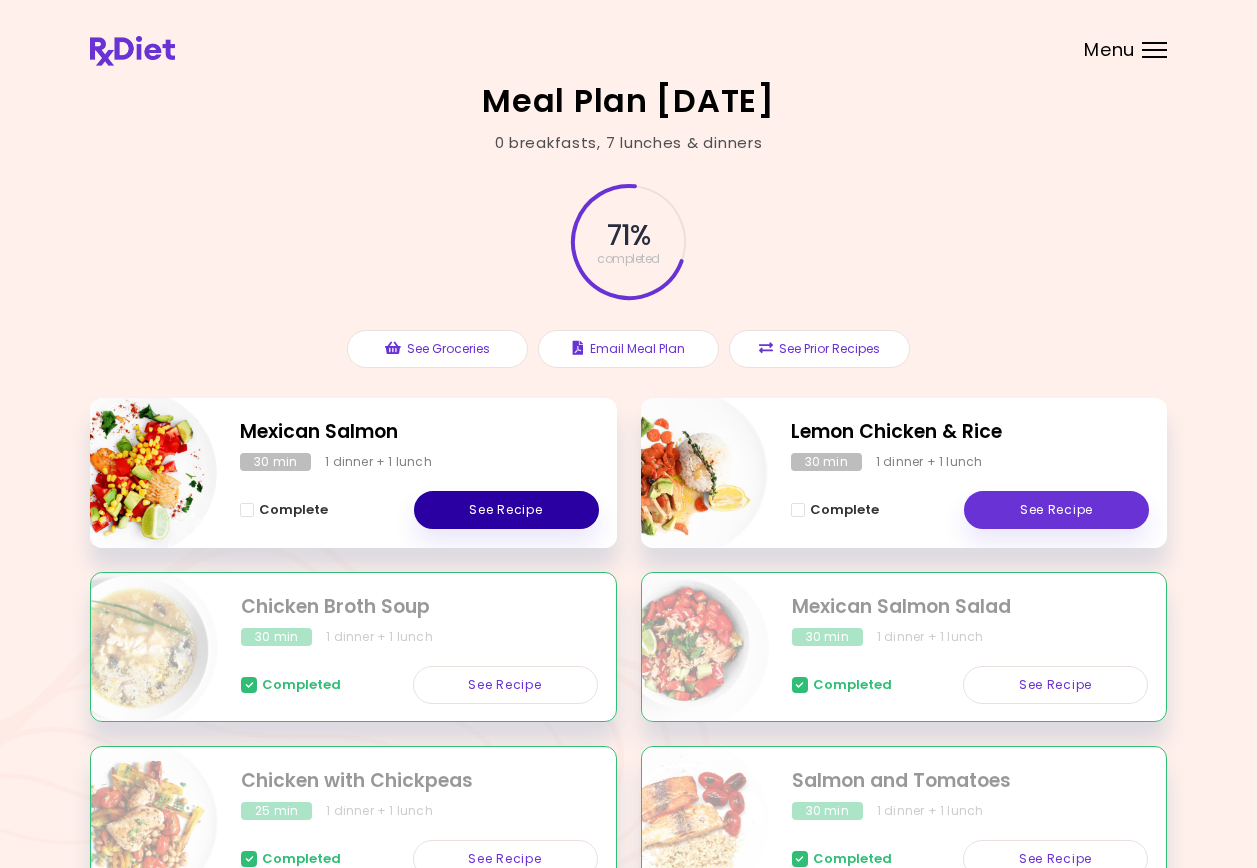 click on "See Recipe" at bounding box center [506, 510] 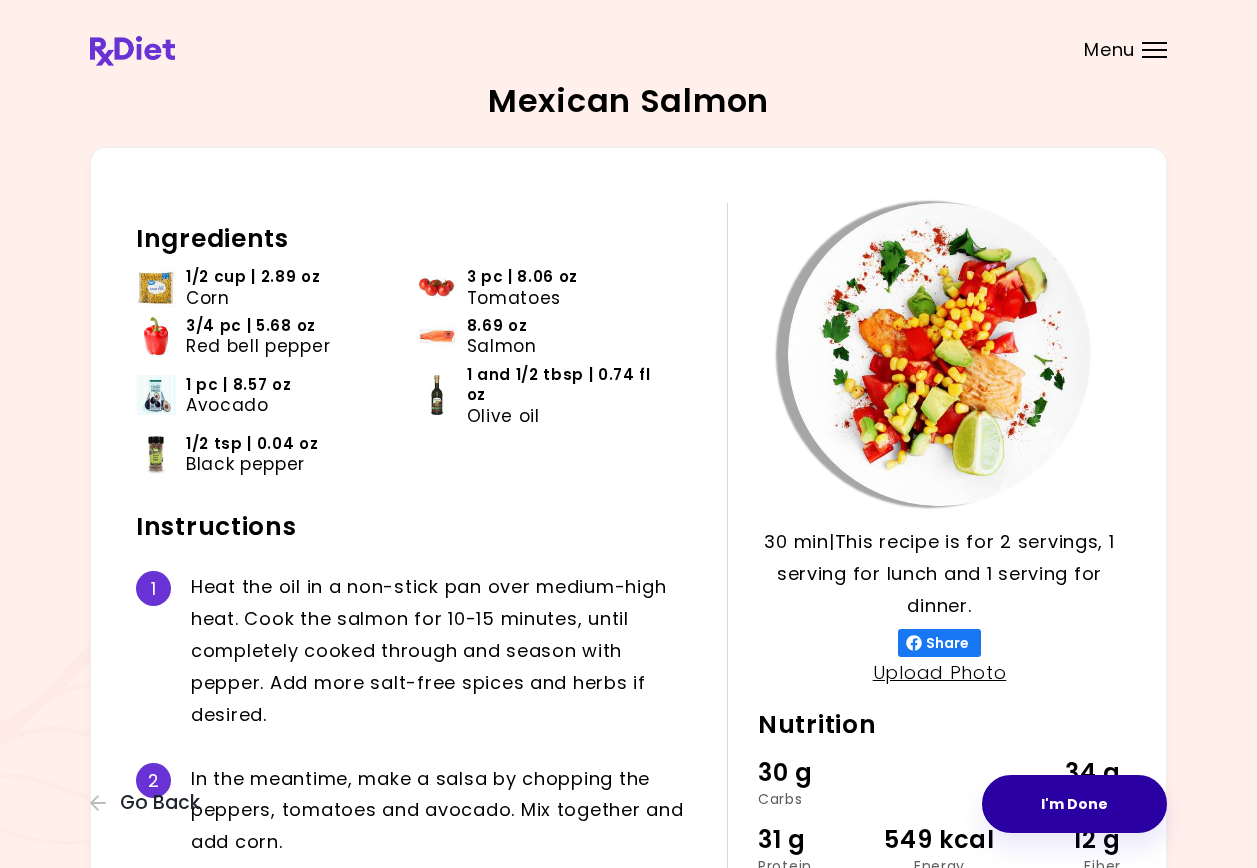 click on "I'm Done" at bounding box center (1074, 804) 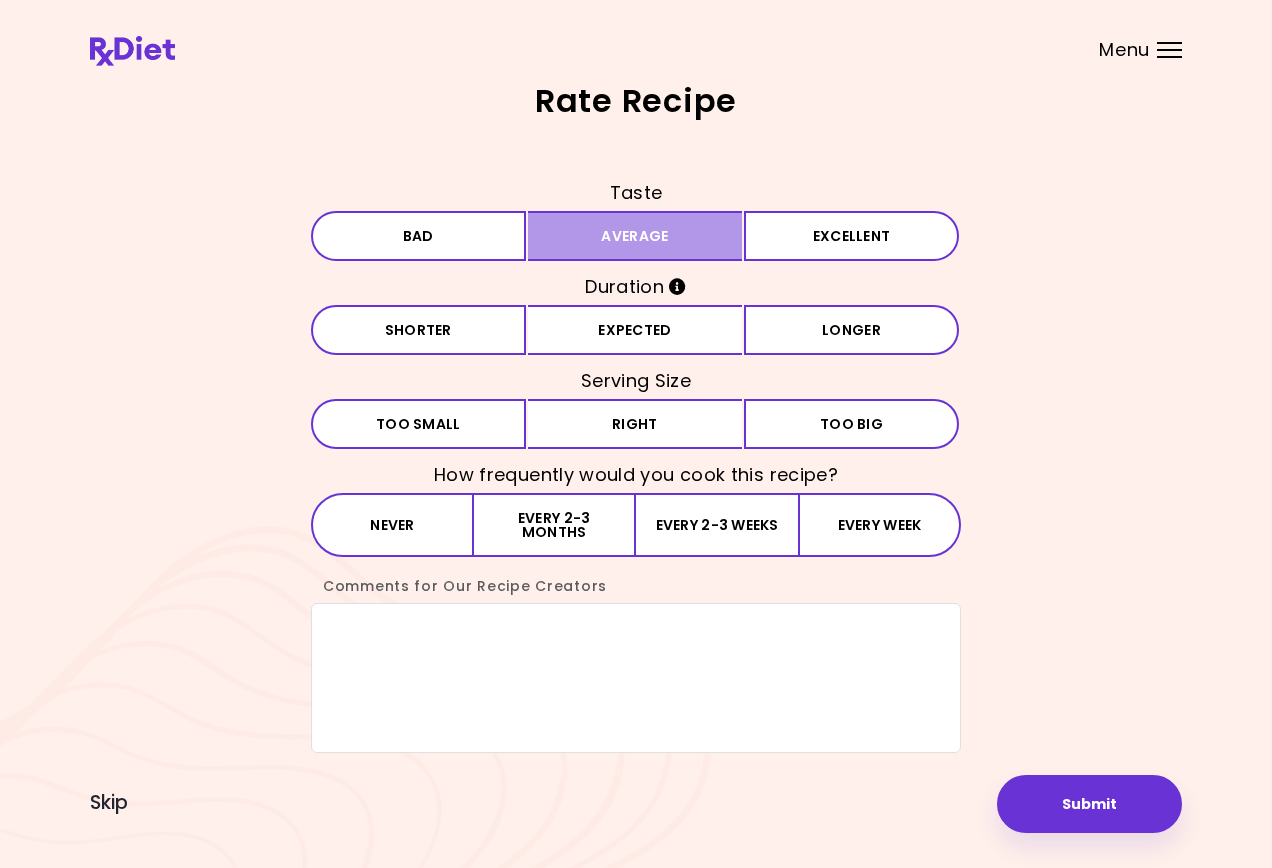 click on "Average" at bounding box center [635, 236] 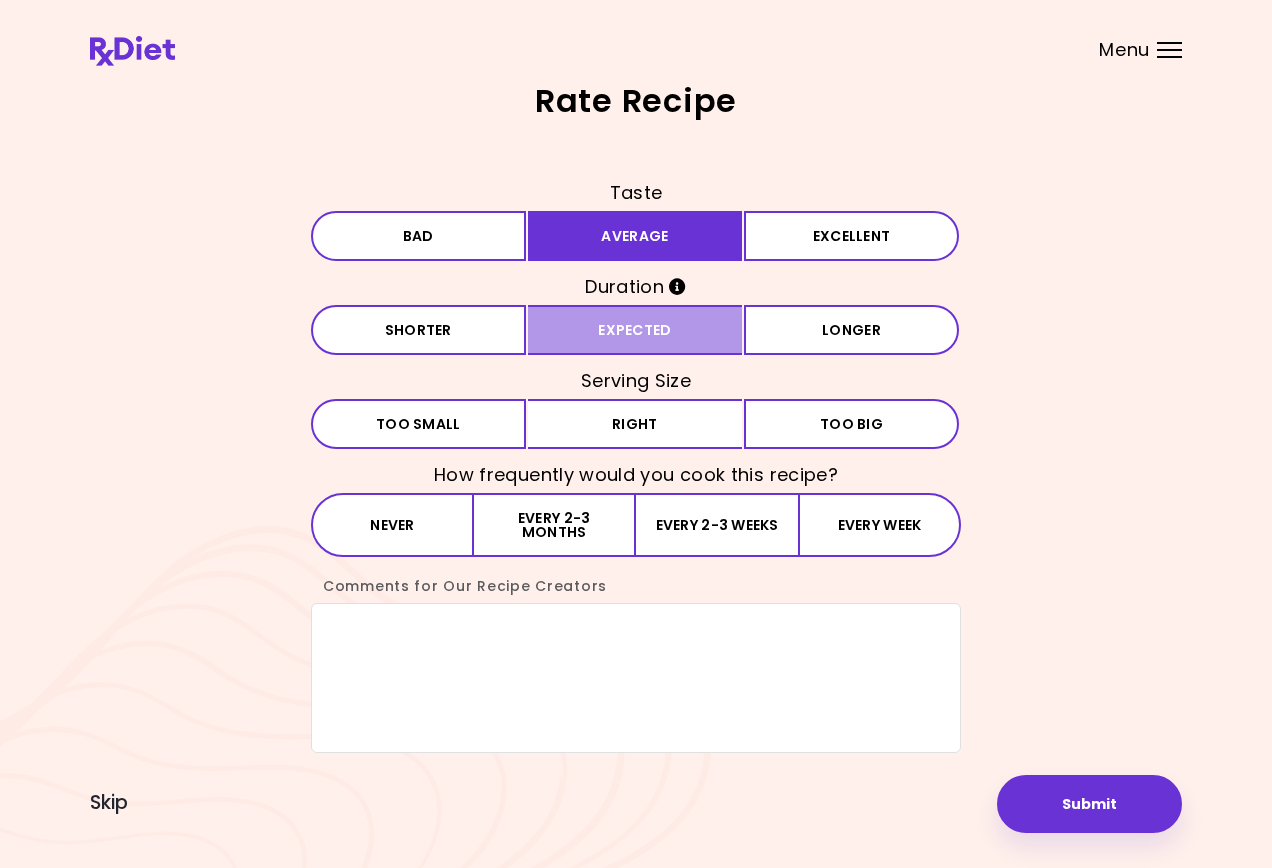 click on "Expected" at bounding box center (635, 330) 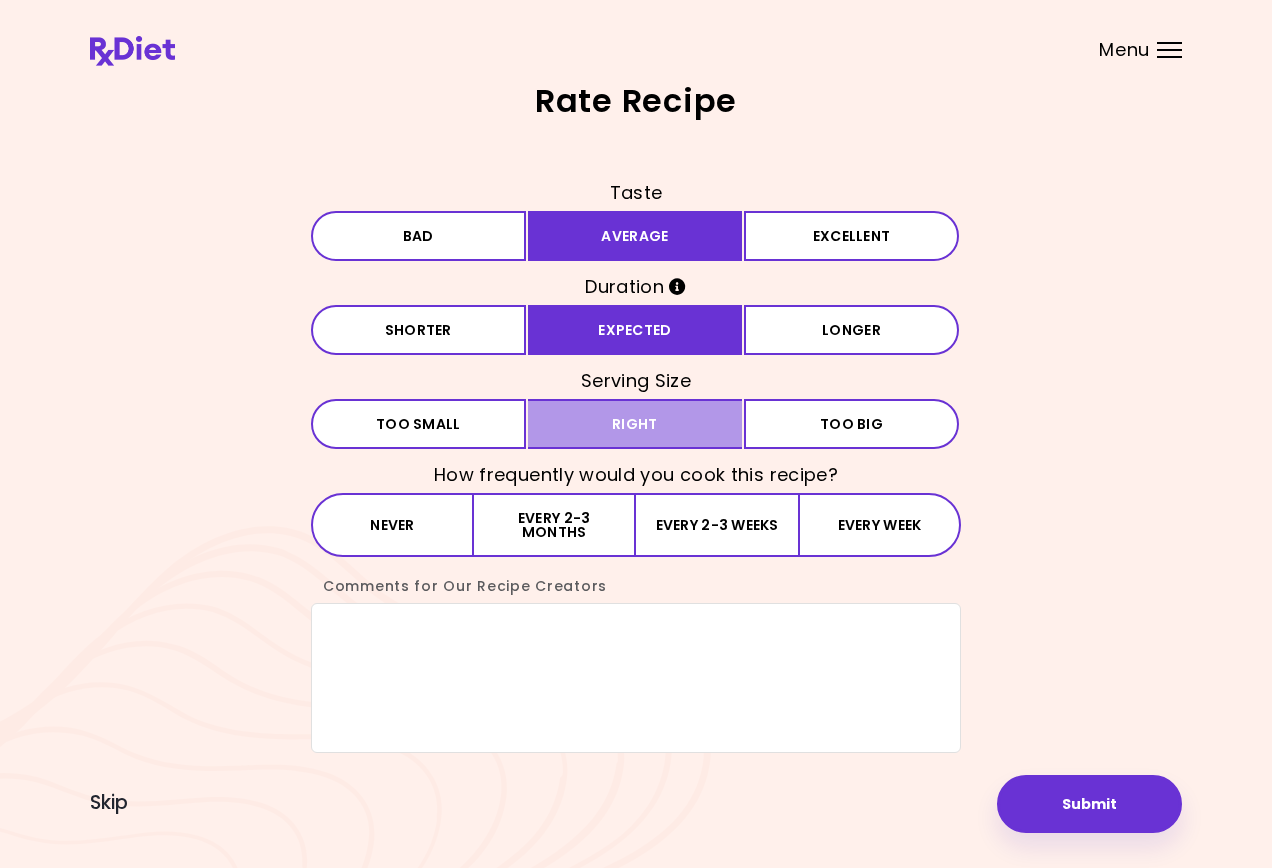 click on "Right" at bounding box center (635, 424) 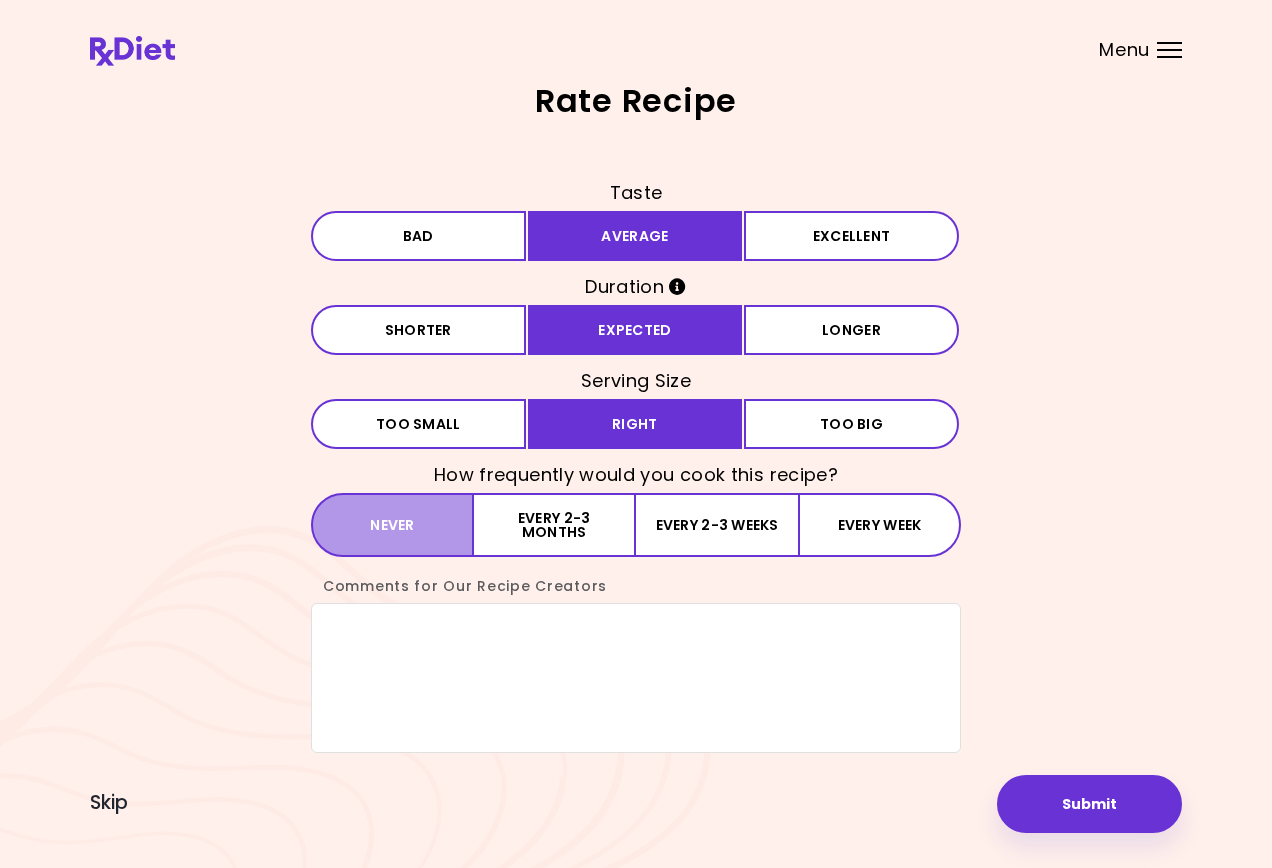 click on "Never" at bounding box center (392, 525) 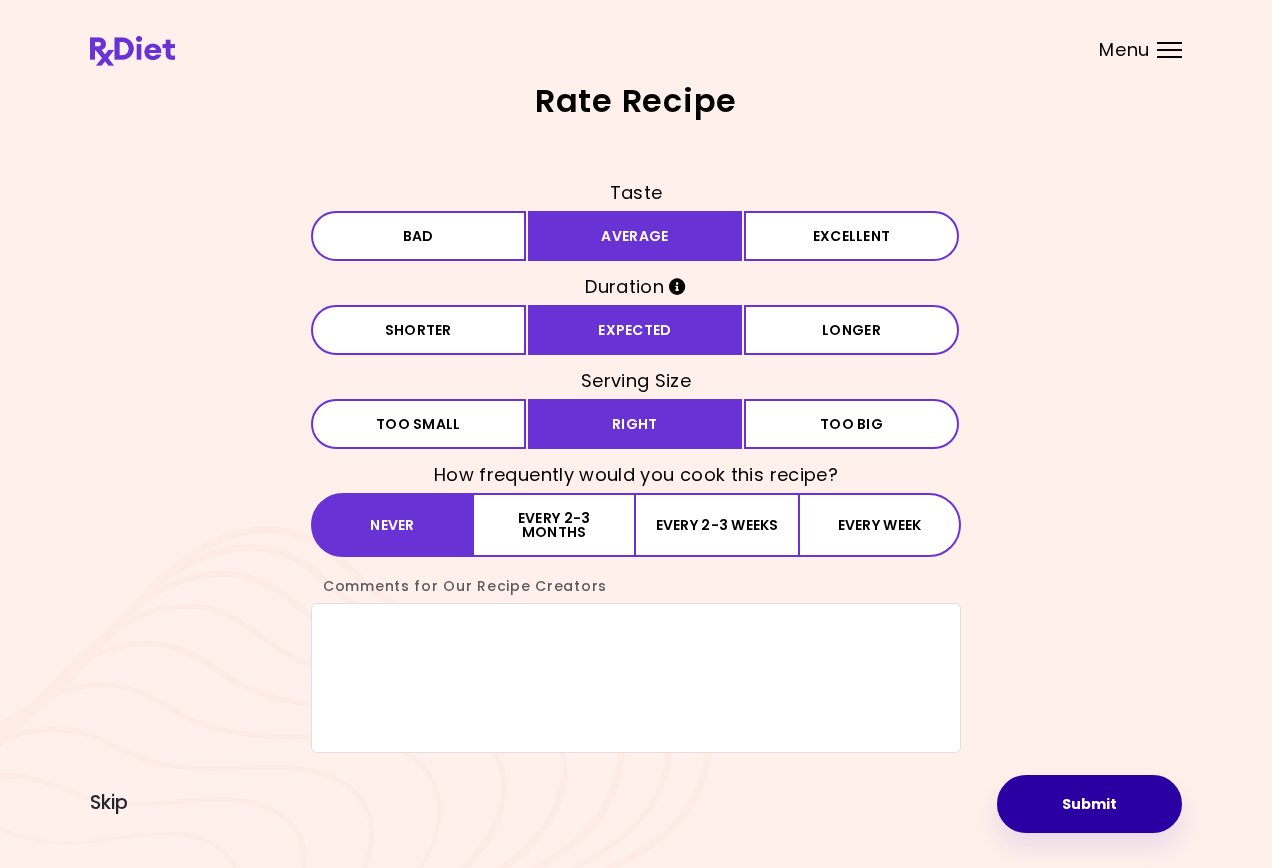 click on "Submit" at bounding box center (1089, 804) 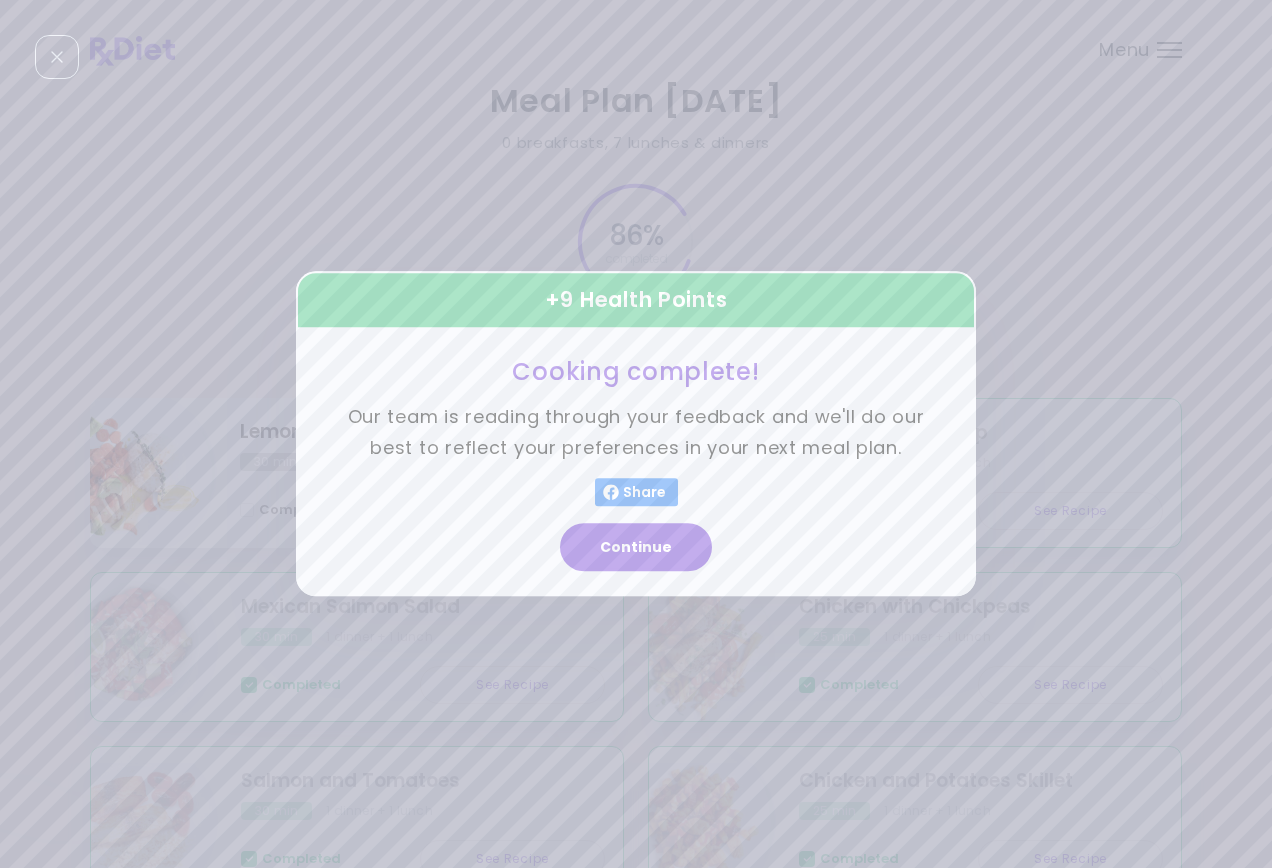 click on "Continue" at bounding box center (636, 548) 